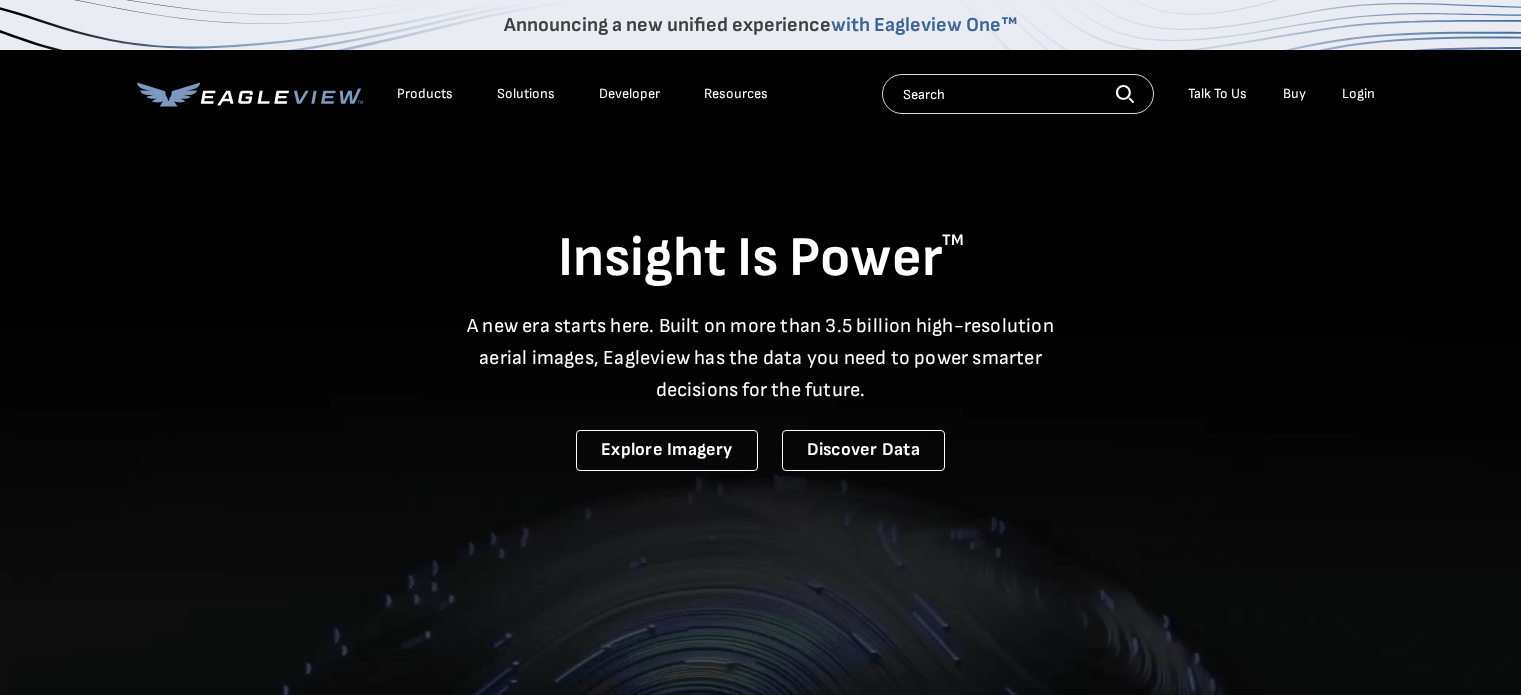 scroll, scrollTop: 0, scrollLeft: 0, axis: both 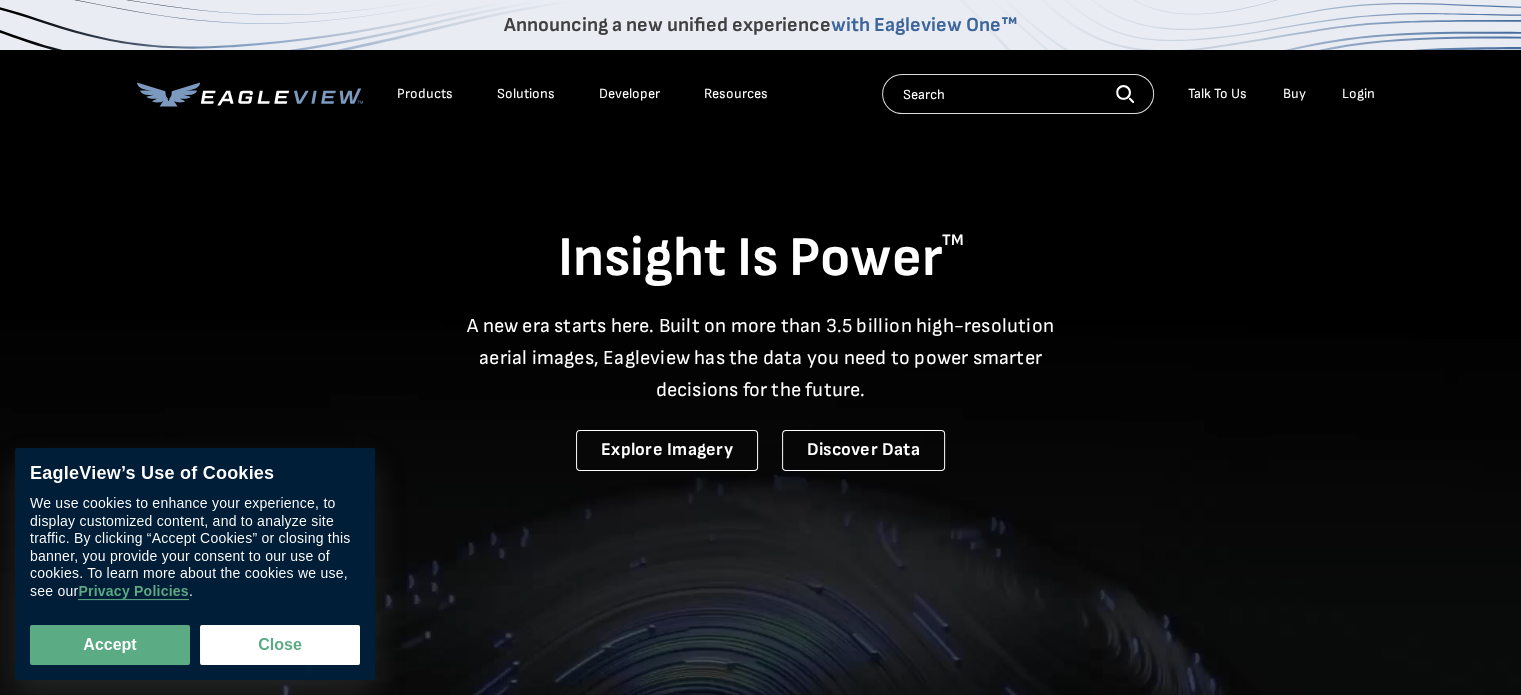 click on "Login" at bounding box center [1358, 94] 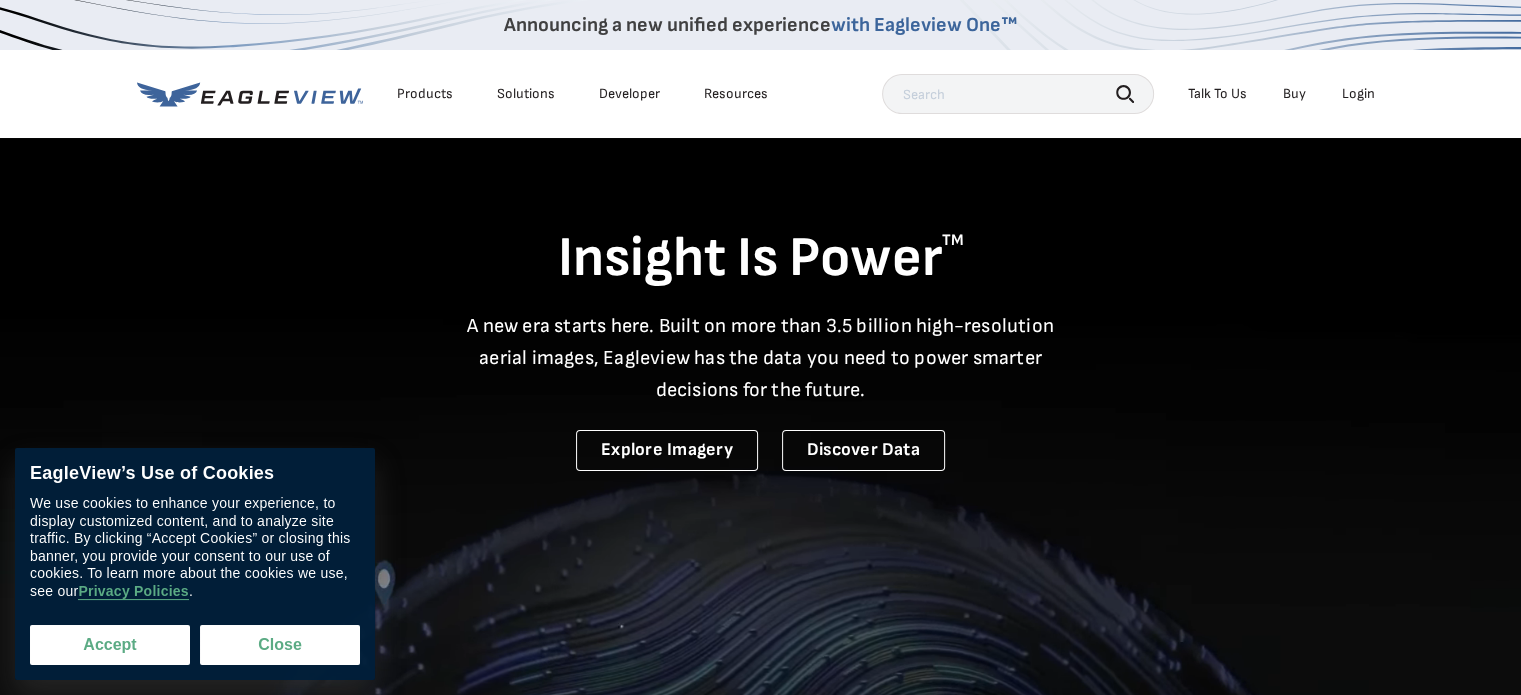click on "Accept" at bounding box center (110, 645) 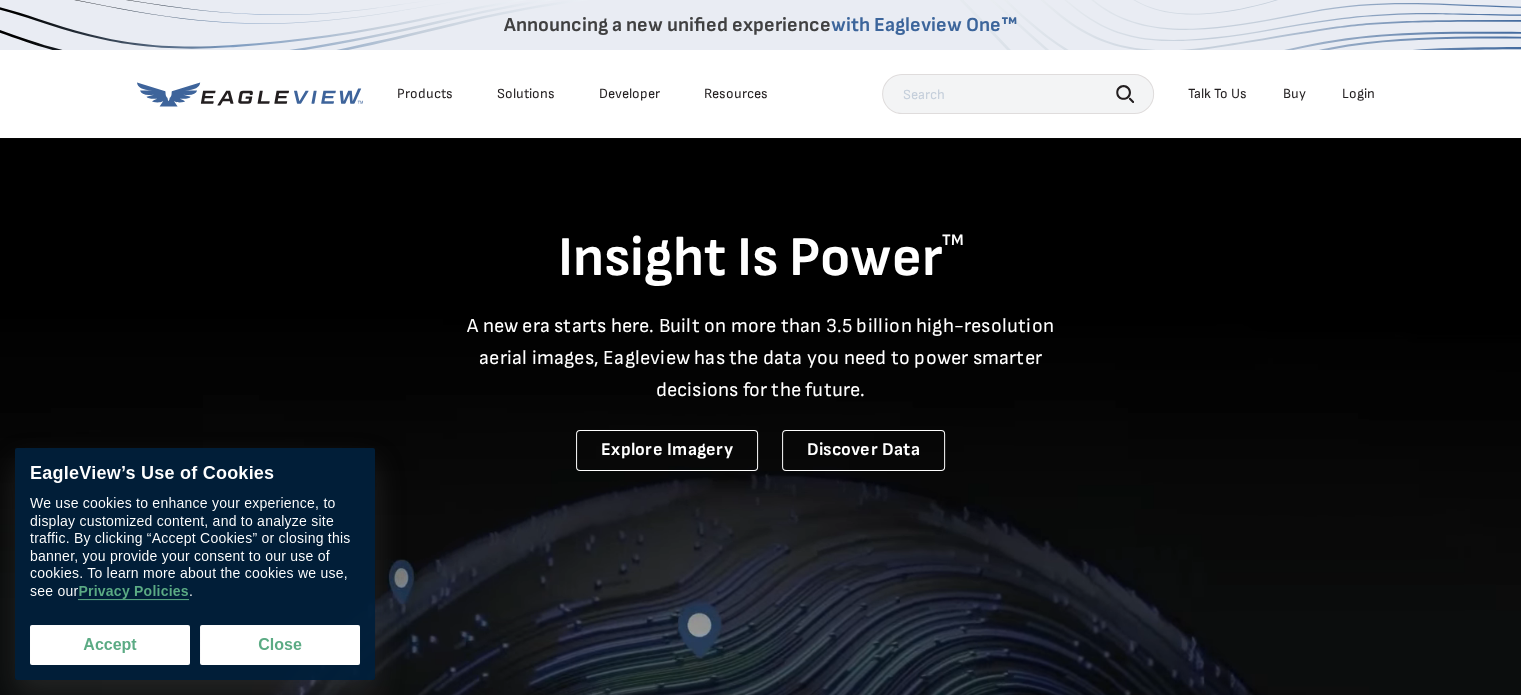 checkbox on "true" 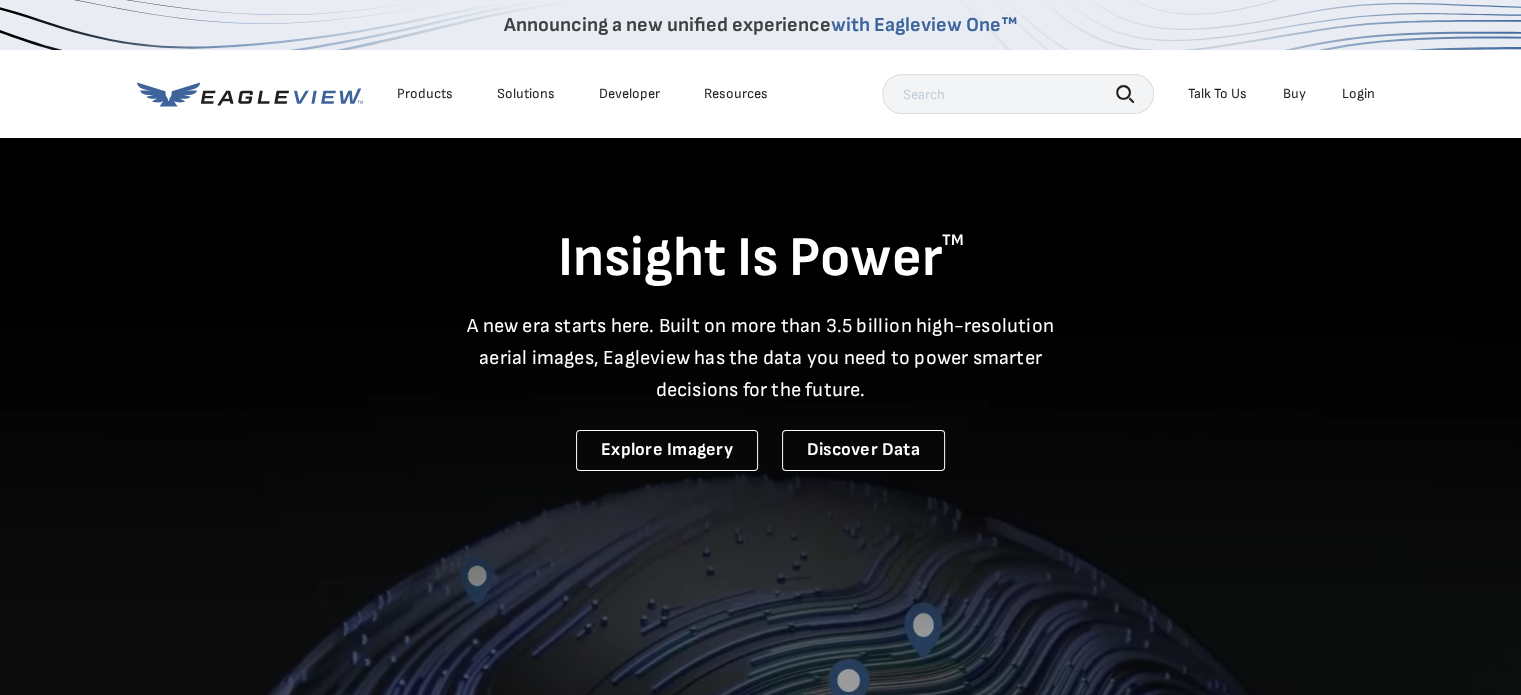click on "Login" at bounding box center [1358, 94] 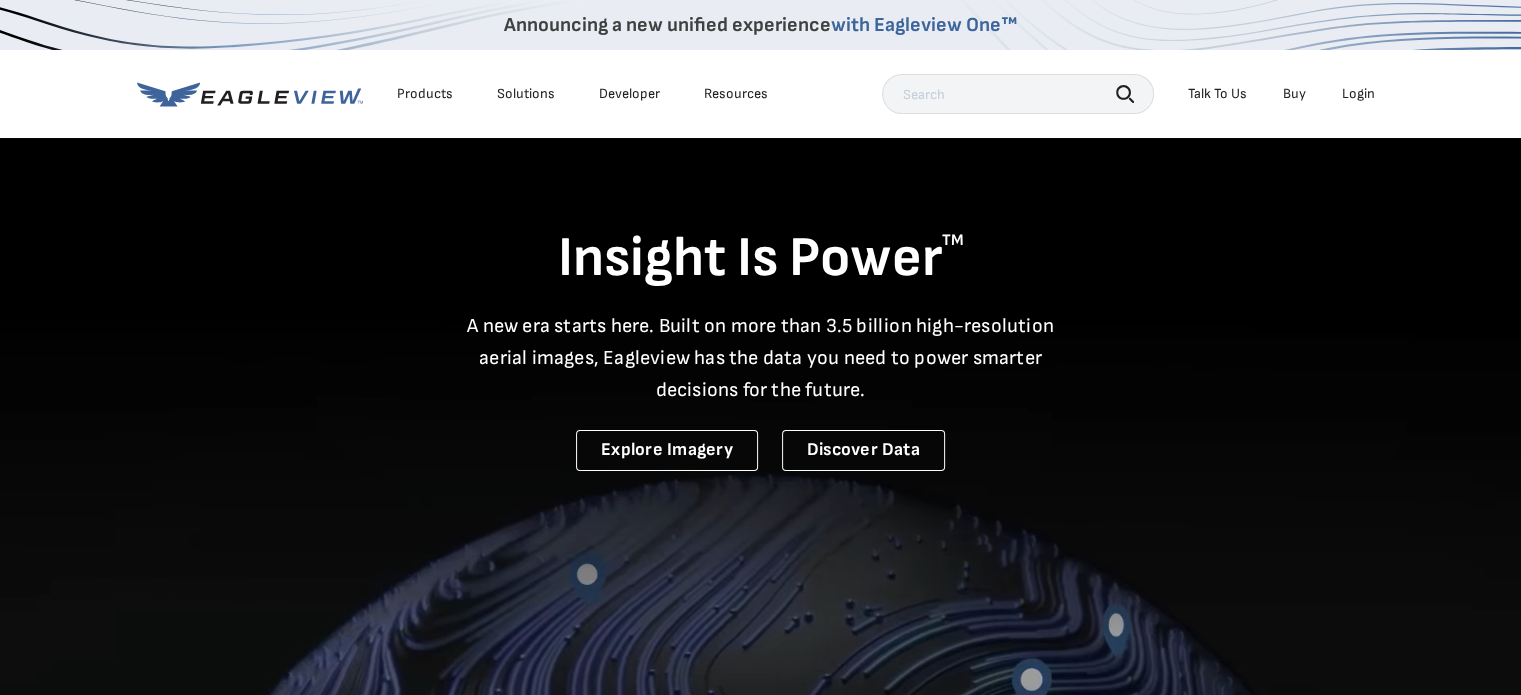 click on "Login" at bounding box center (1358, 94) 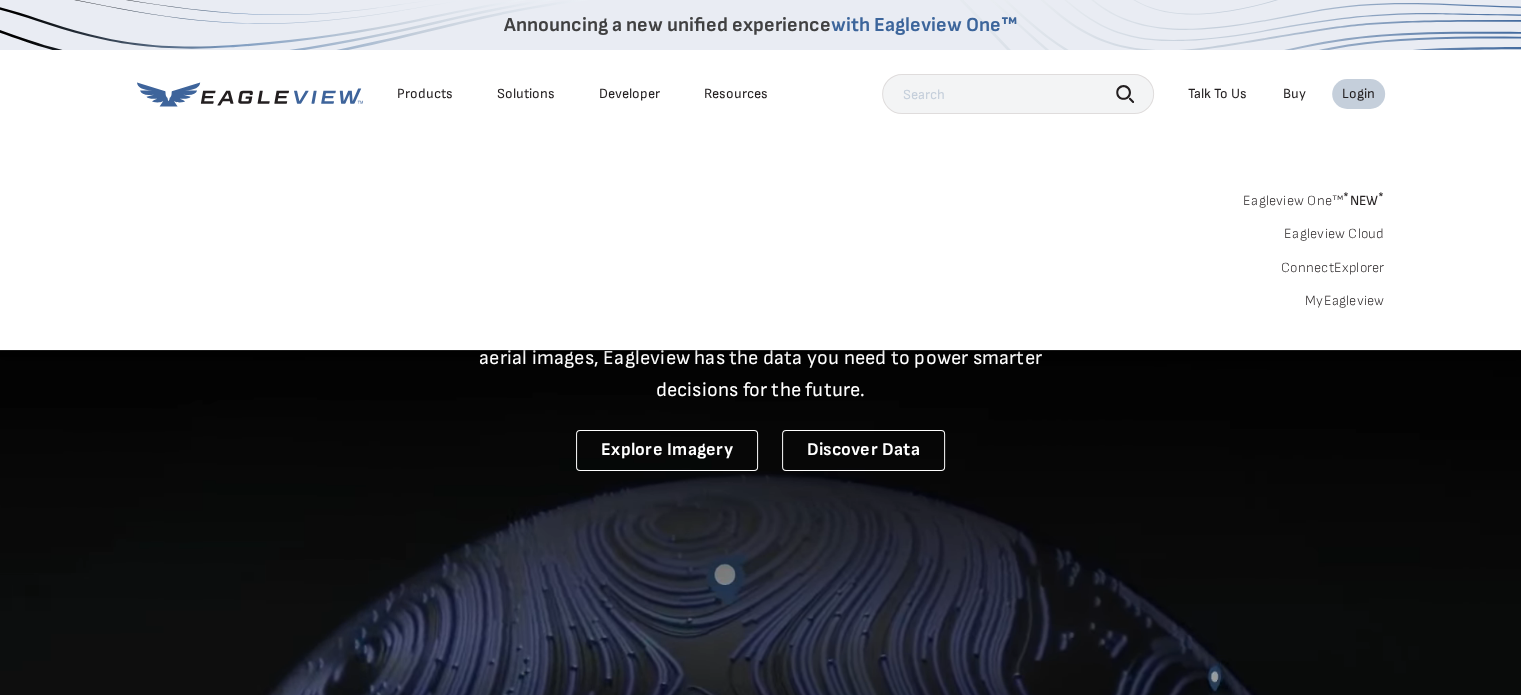 click on "Eagleview One™  * NEW *" at bounding box center (1314, 197) 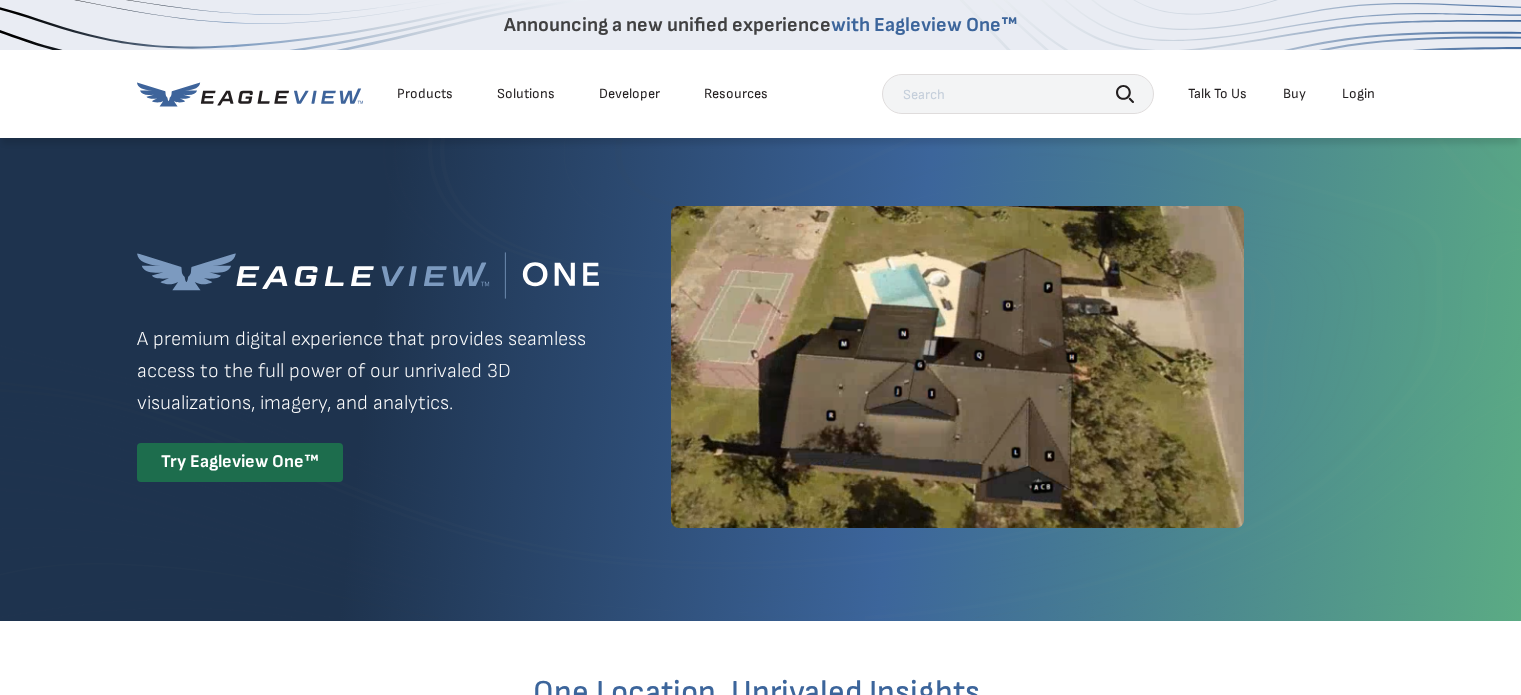 scroll, scrollTop: 0, scrollLeft: 0, axis: both 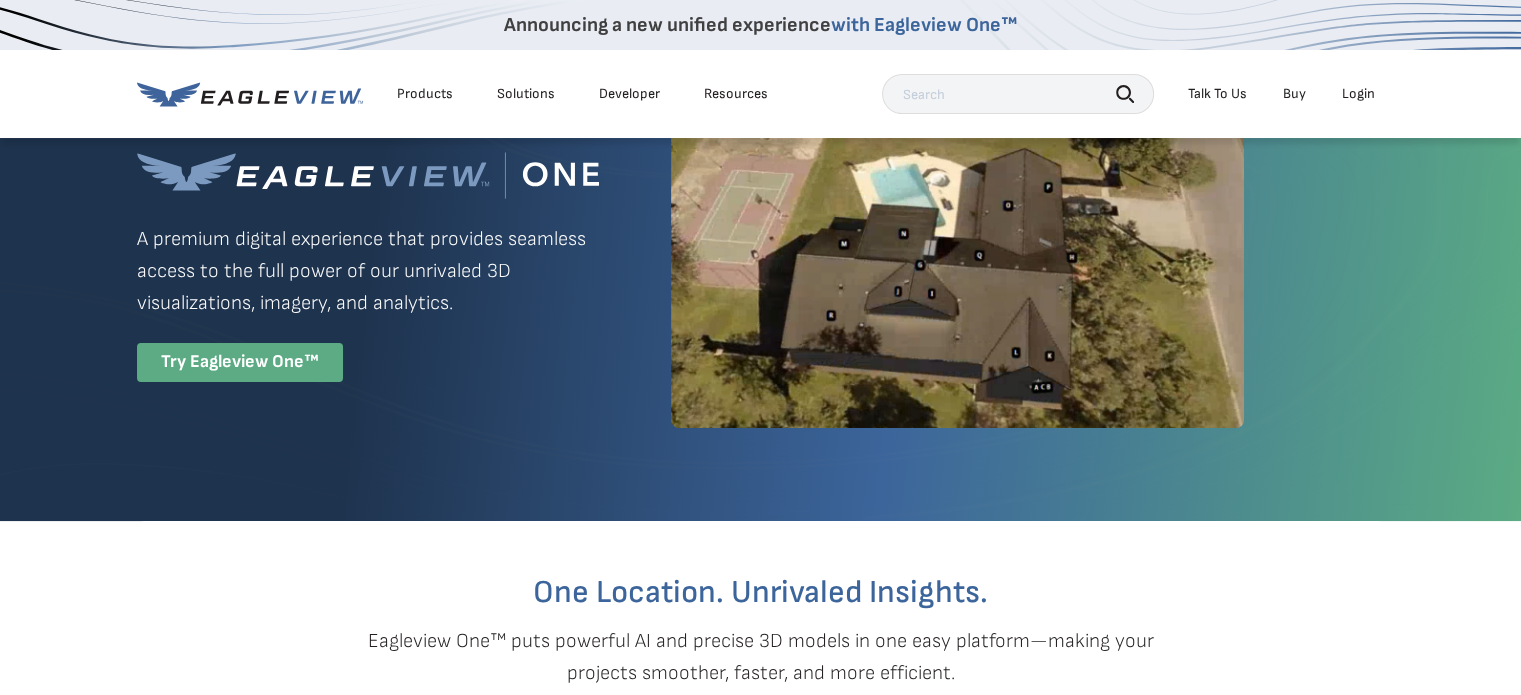click on "Try Eagleview One™" at bounding box center [240, 362] 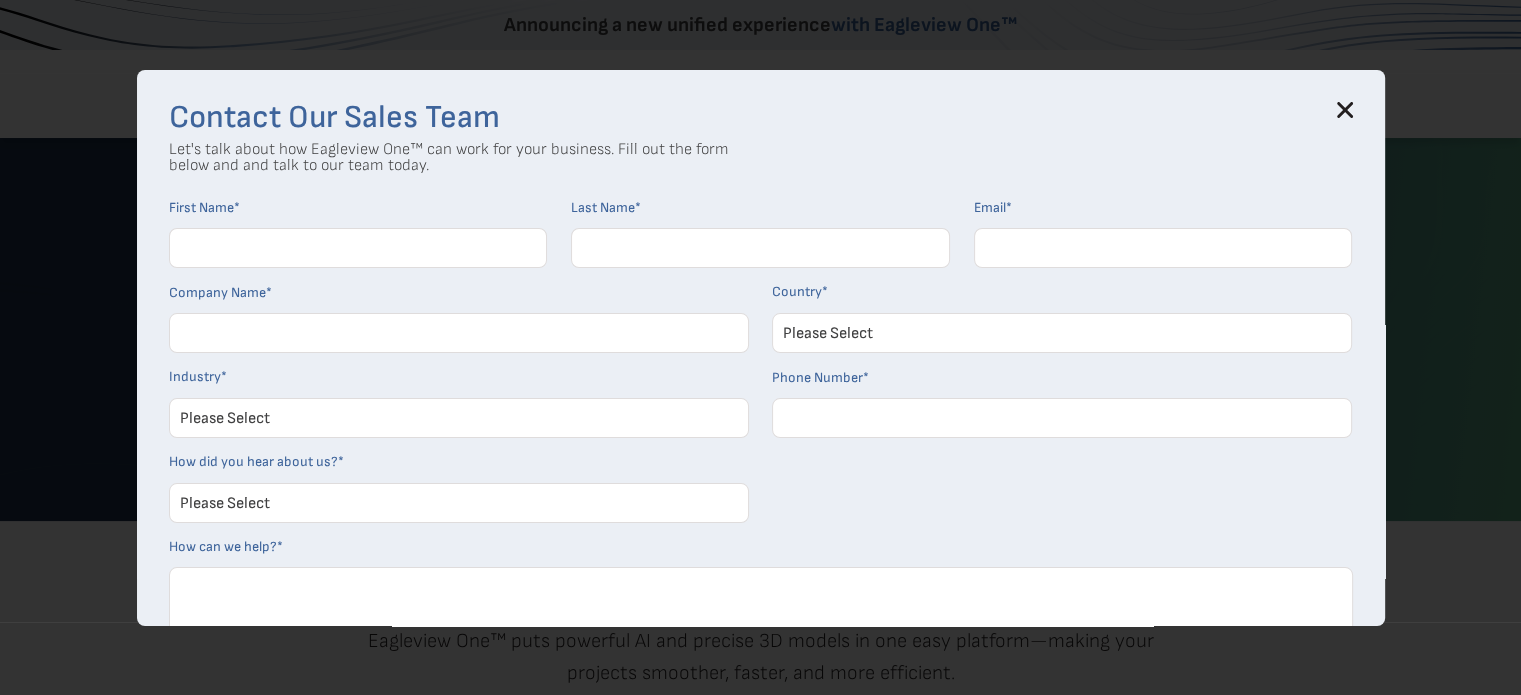 click 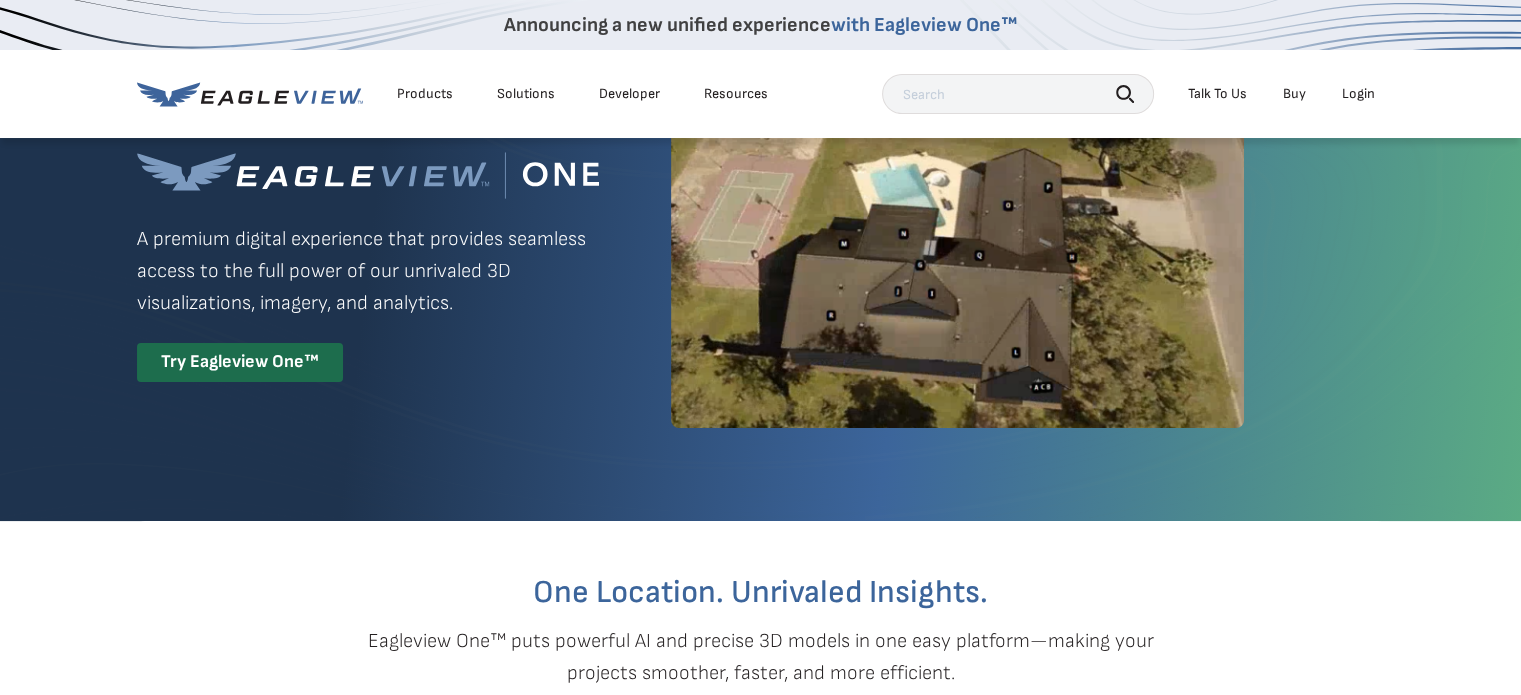 click on "Login" at bounding box center [1358, 94] 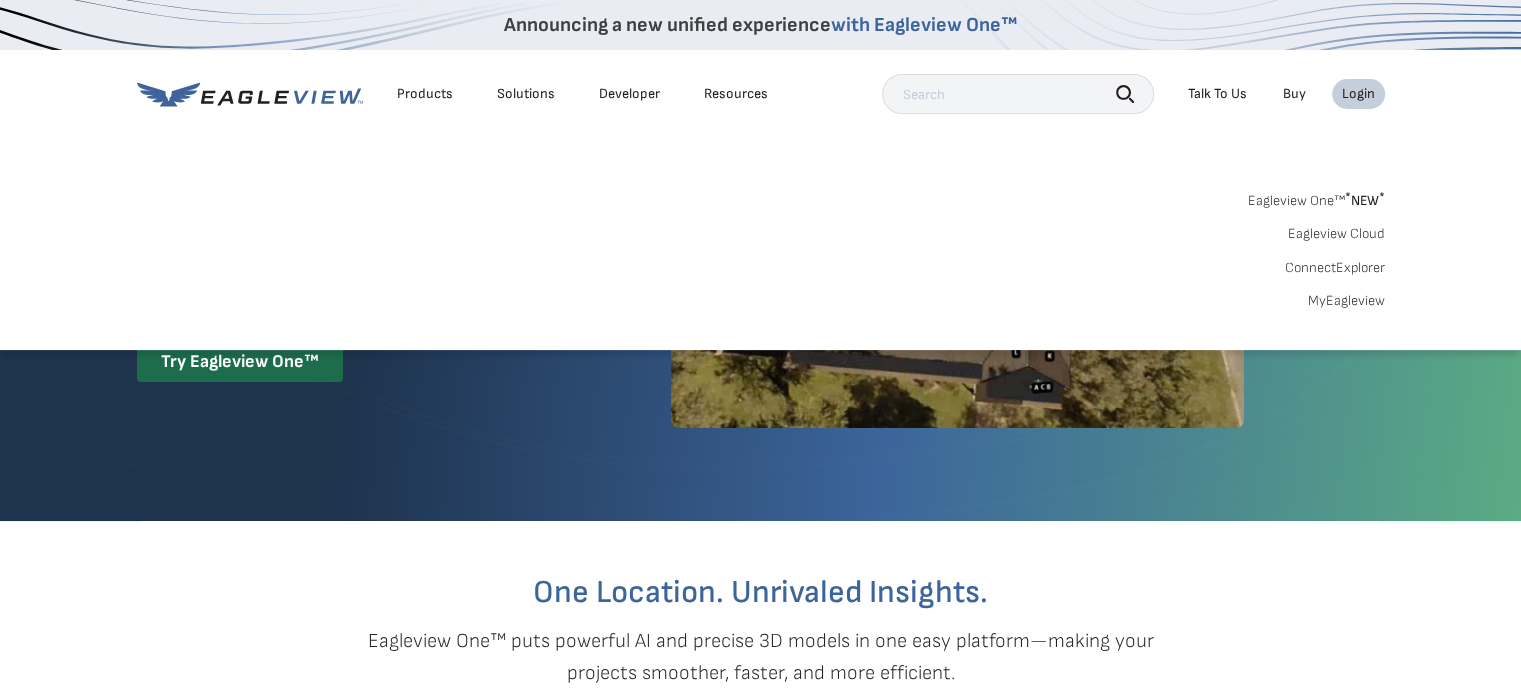 click on "MyEagleview" at bounding box center (1346, 301) 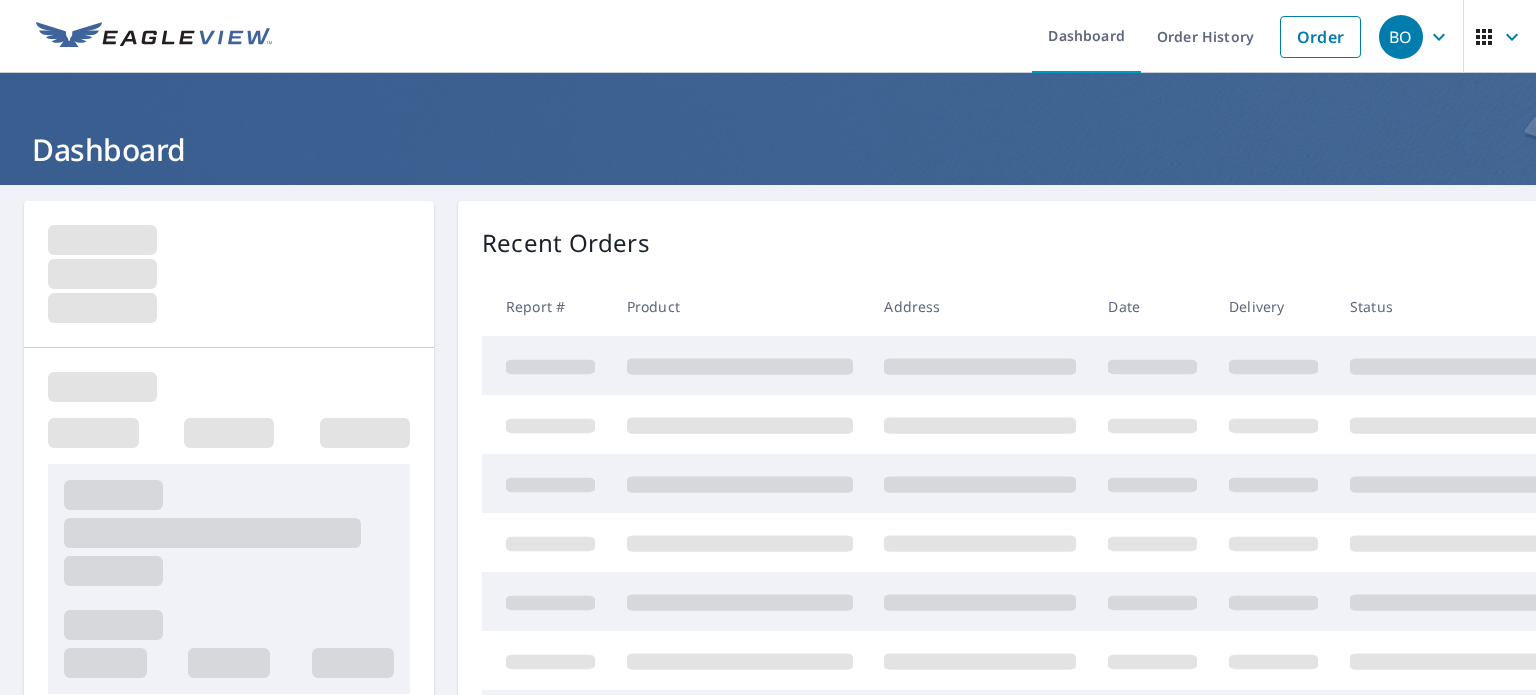 scroll, scrollTop: 0, scrollLeft: 0, axis: both 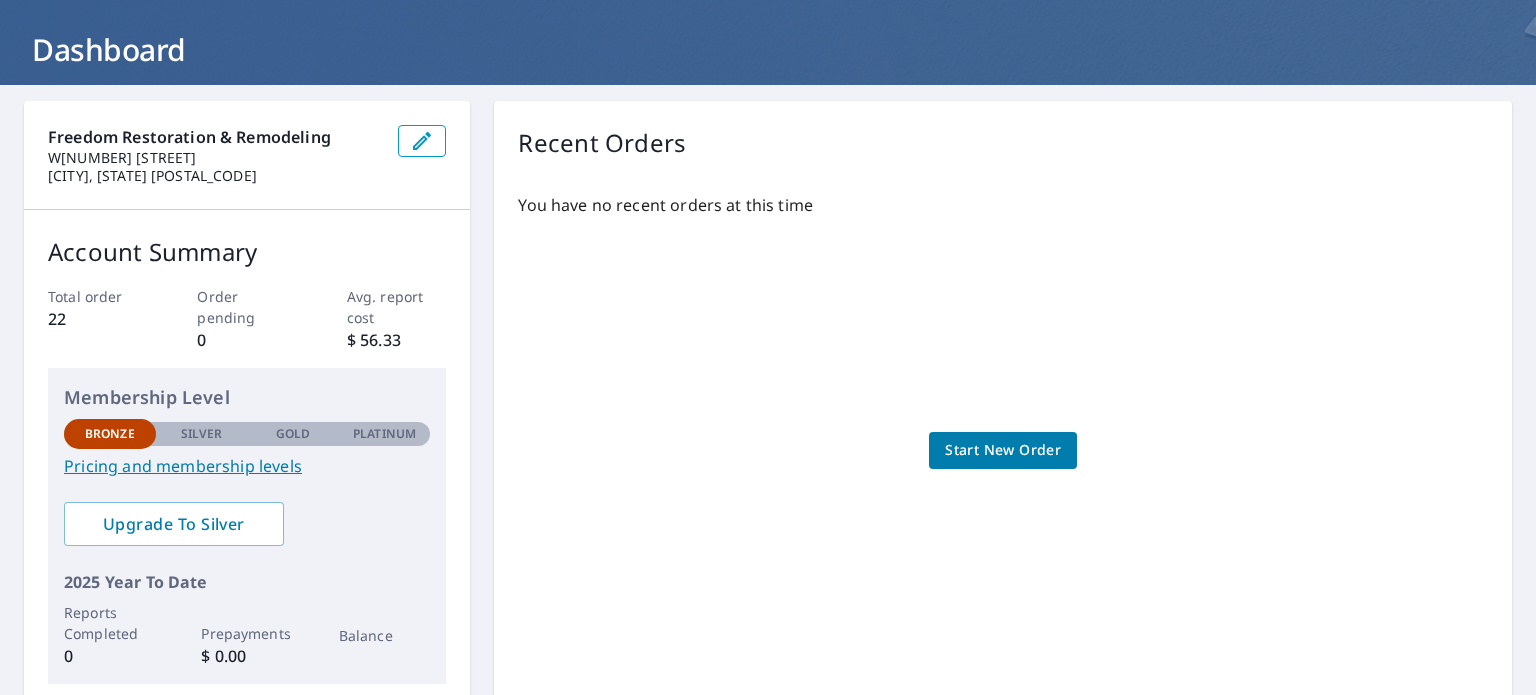click on "Start New Order" at bounding box center [1003, 450] 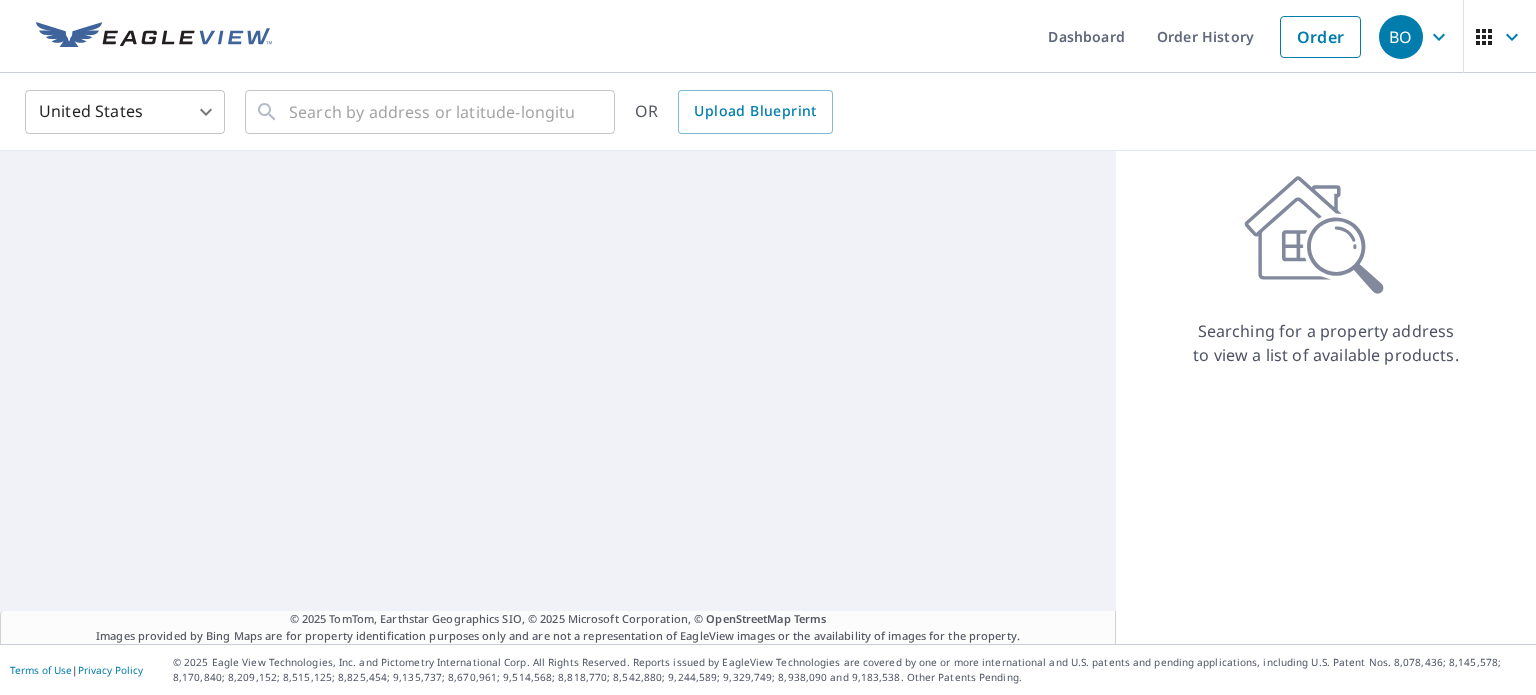 scroll, scrollTop: 0, scrollLeft: 0, axis: both 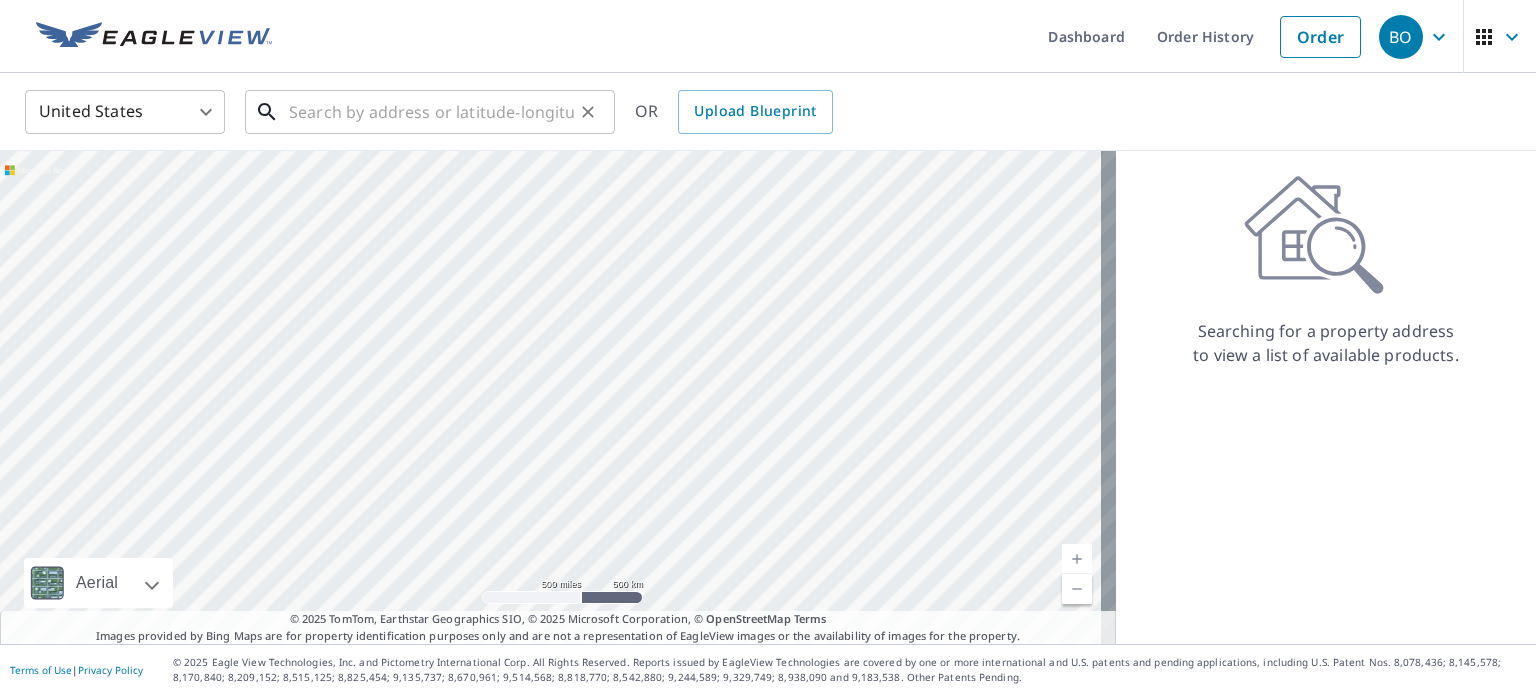 click at bounding box center (431, 112) 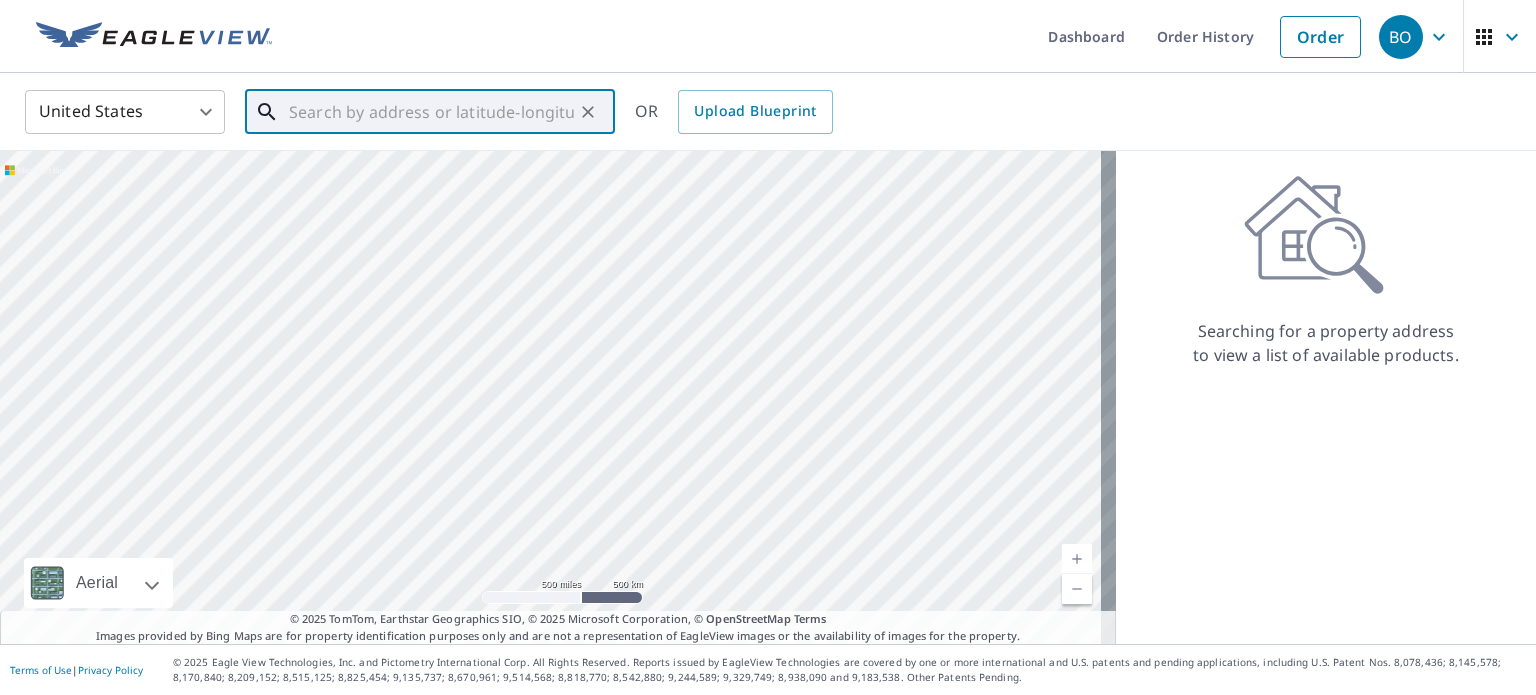 click at bounding box center (558, 397) 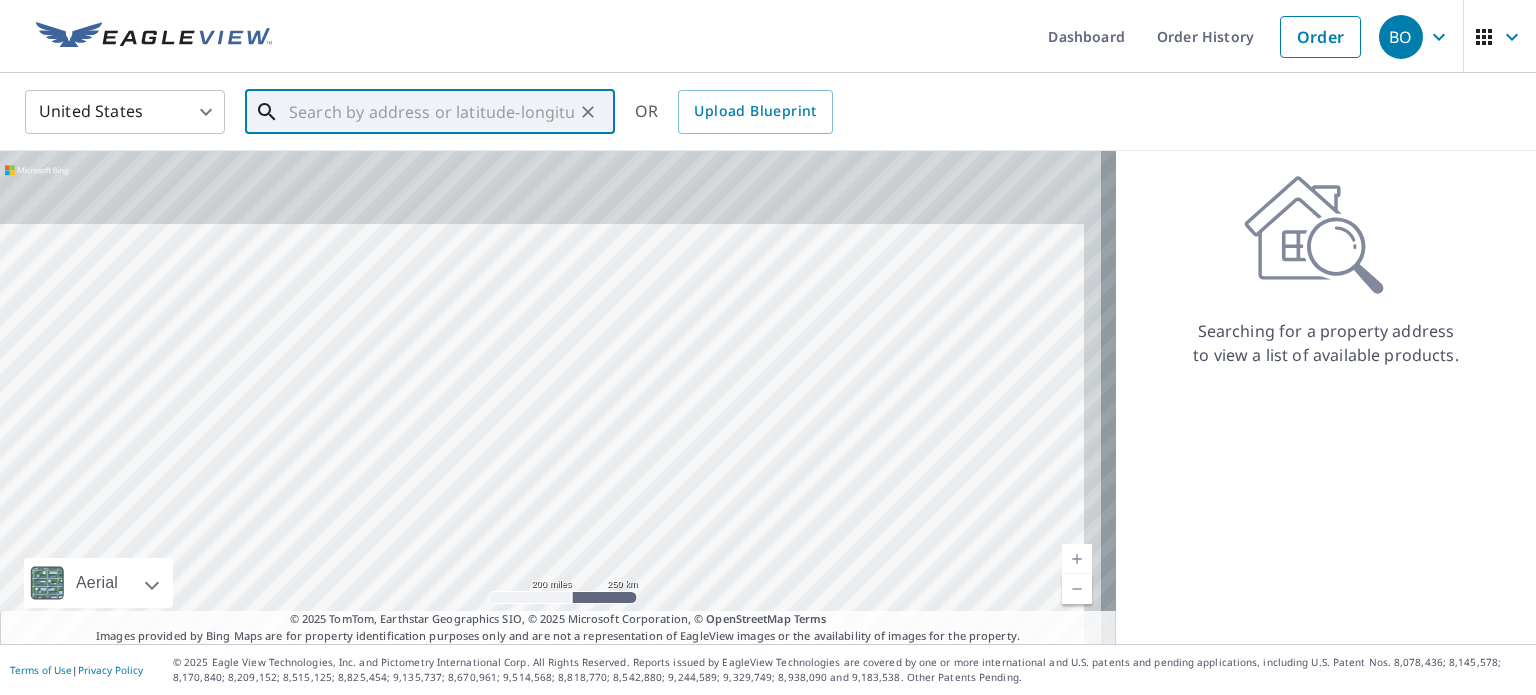 drag, startPoint x: 624, startPoint y: 257, endPoint x: 594, endPoint y: 445, distance: 190.37857 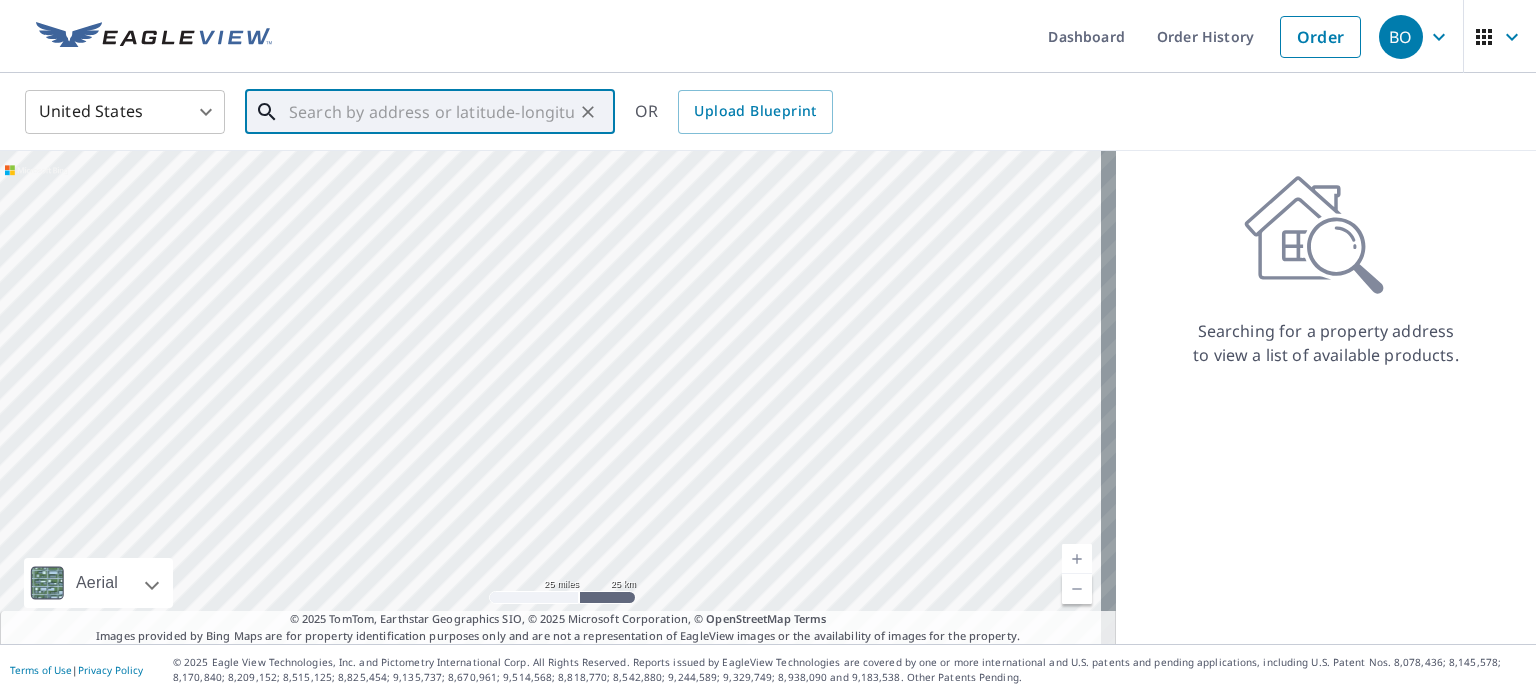 drag, startPoint x: 642, startPoint y: 335, endPoint x: 350, endPoint y: 742, distance: 500.91217 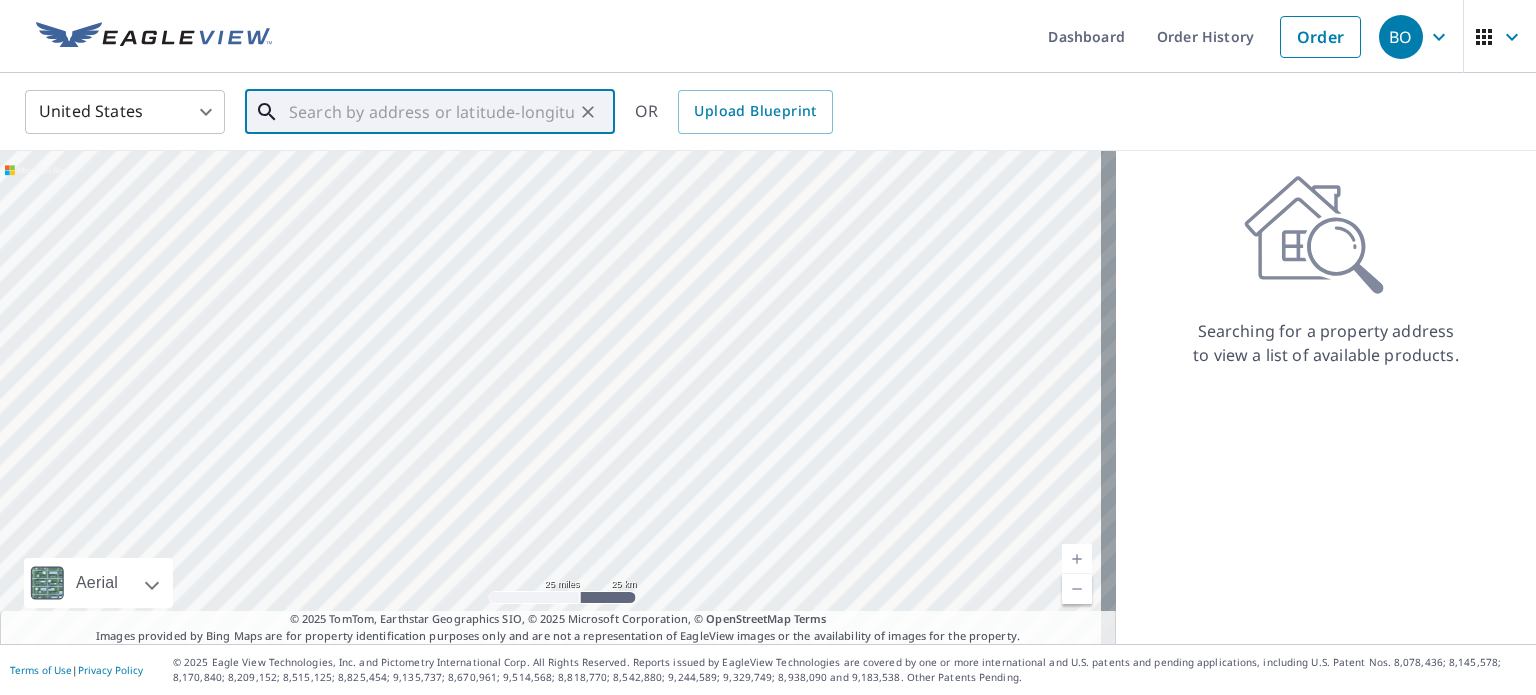 click at bounding box center (558, 397) 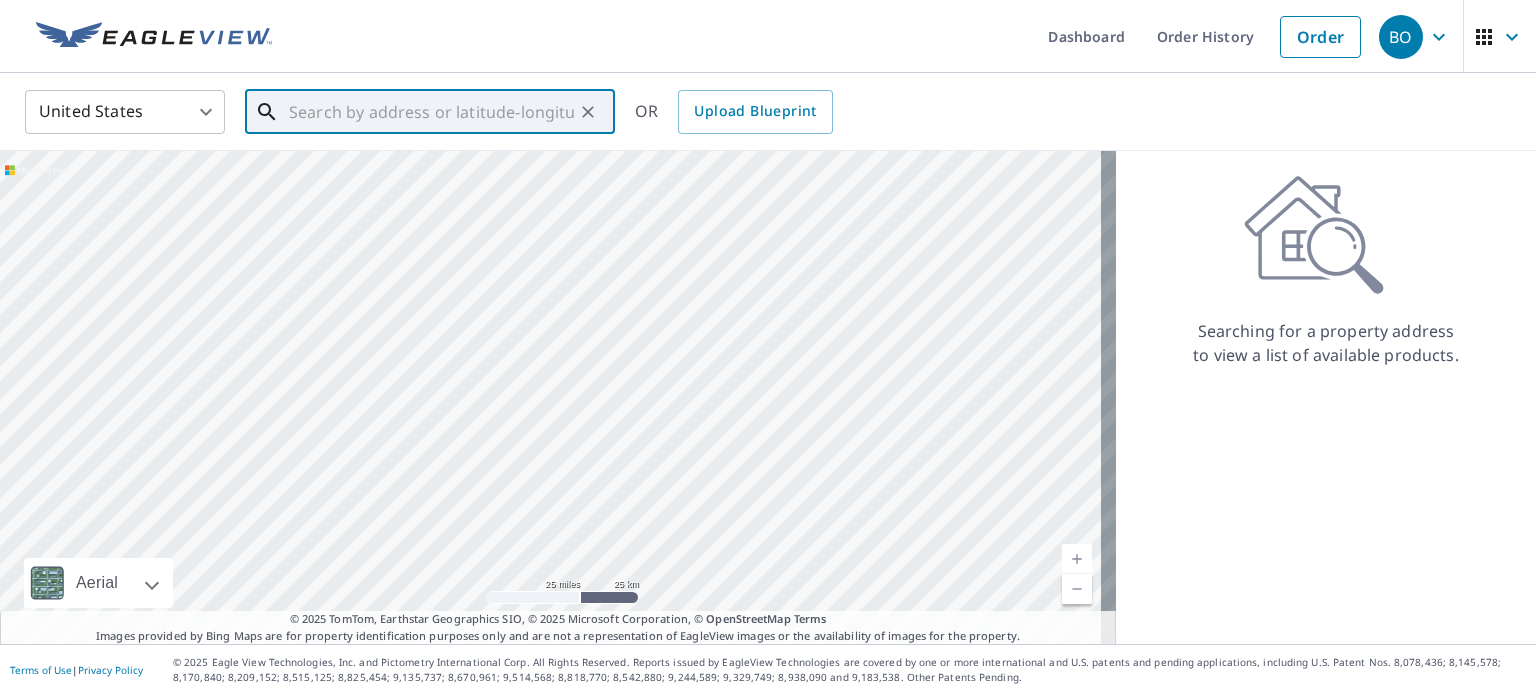 drag, startPoint x: 708, startPoint y: 213, endPoint x: 553, endPoint y: 695, distance: 506.3092 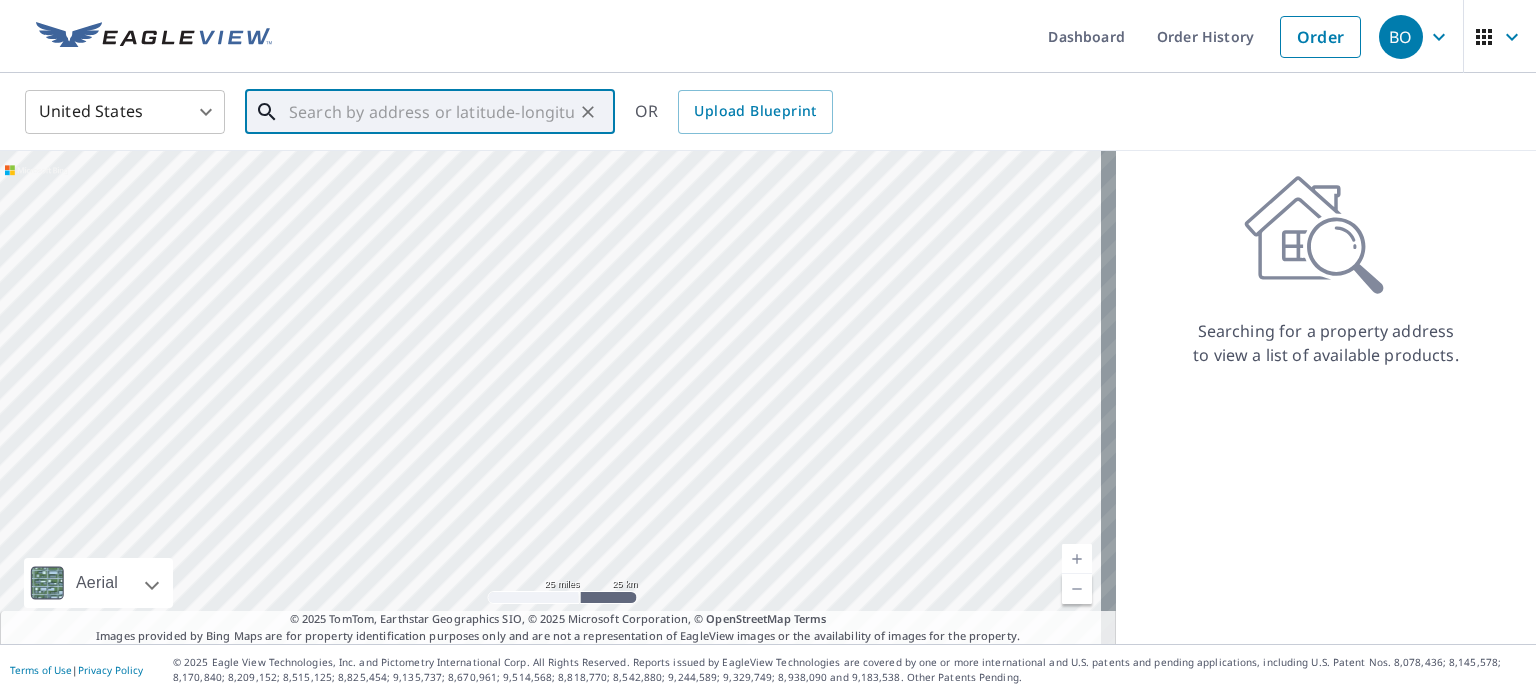 drag, startPoint x: 541, startPoint y: 355, endPoint x: 544, endPoint y: 632, distance: 277.01624 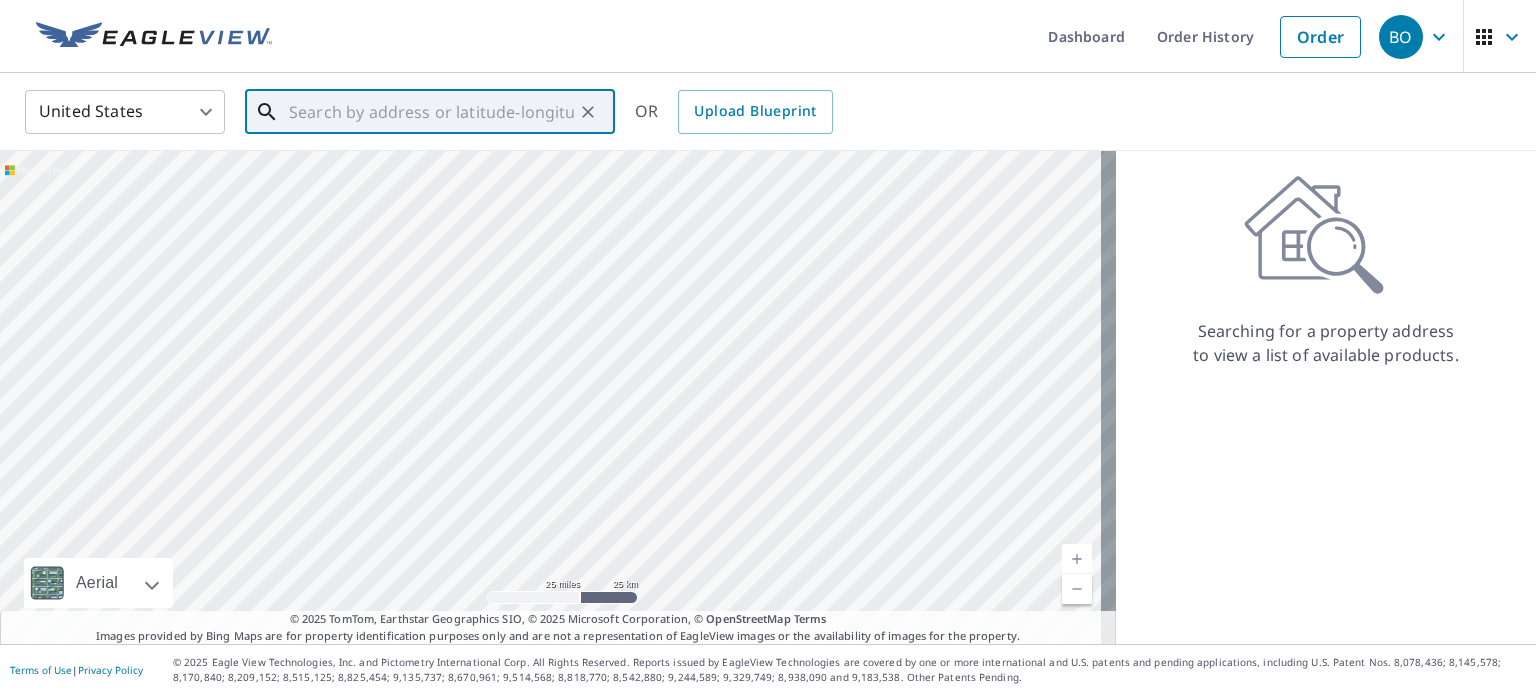 click at bounding box center (558, 397) 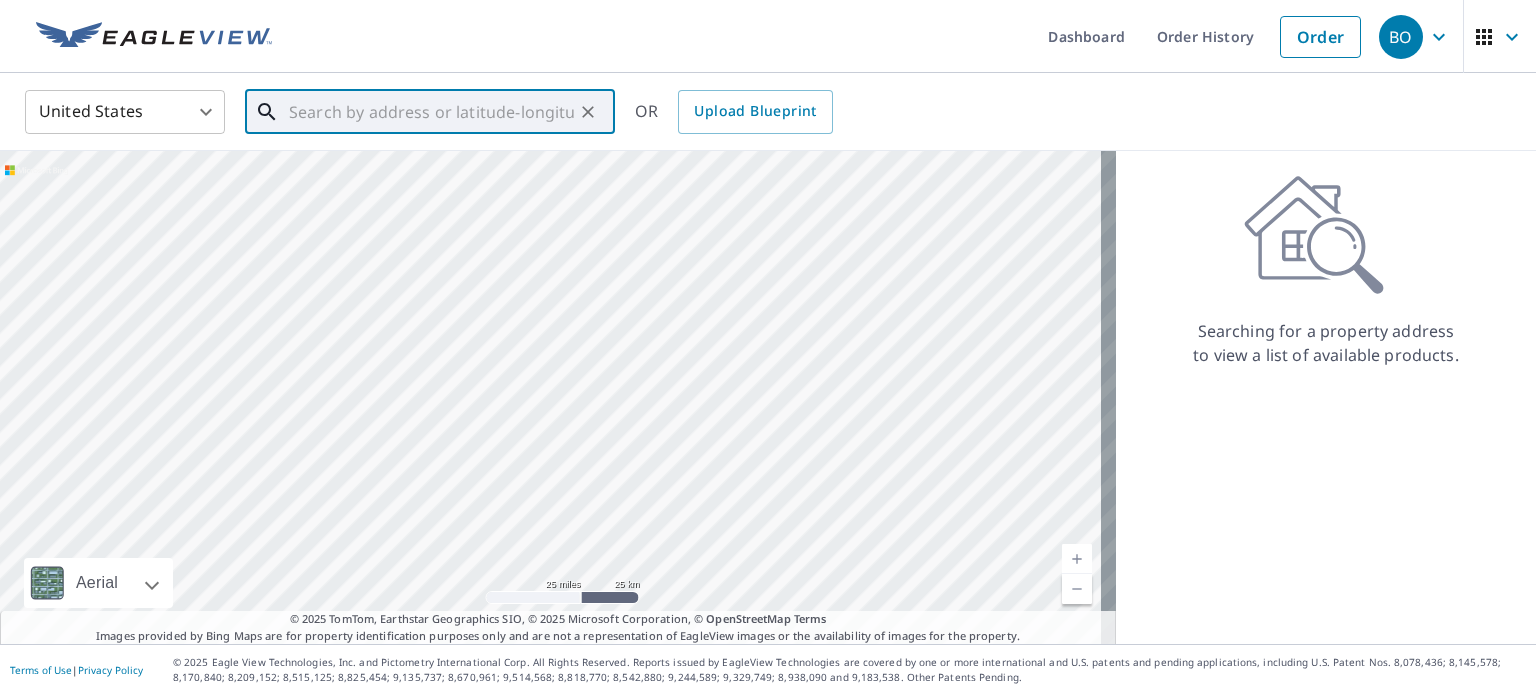 drag, startPoint x: 840, startPoint y: 243, endPoint x: 456, endPoint y: 498, distance: 460.9566 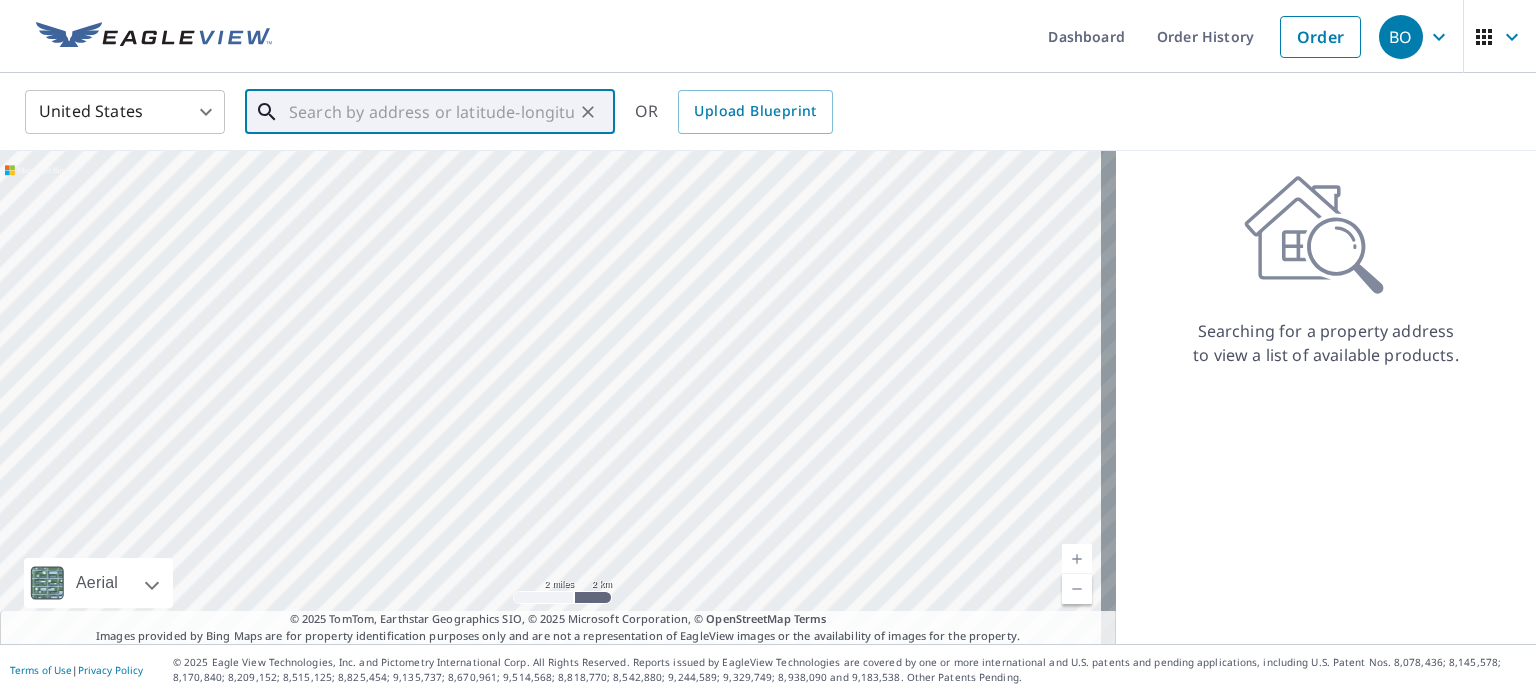 drag, startPoint x: 616, startPoint y: 472, endPoint x: 383, endPoint y: 329, distance: 273.3825 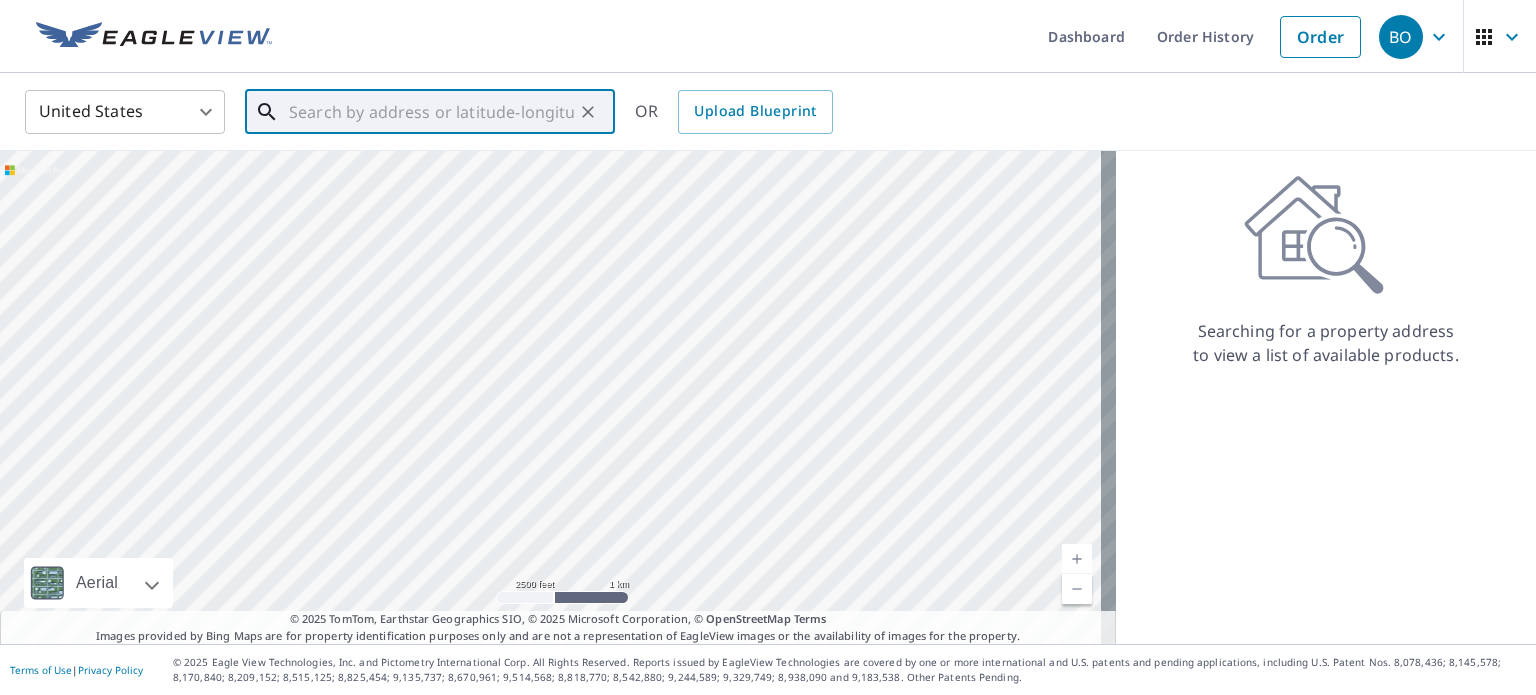 drag, startPoint x: 382, startPoint y: 329, endPoint x: 412, endPoint y: 420, distance: 95.817535 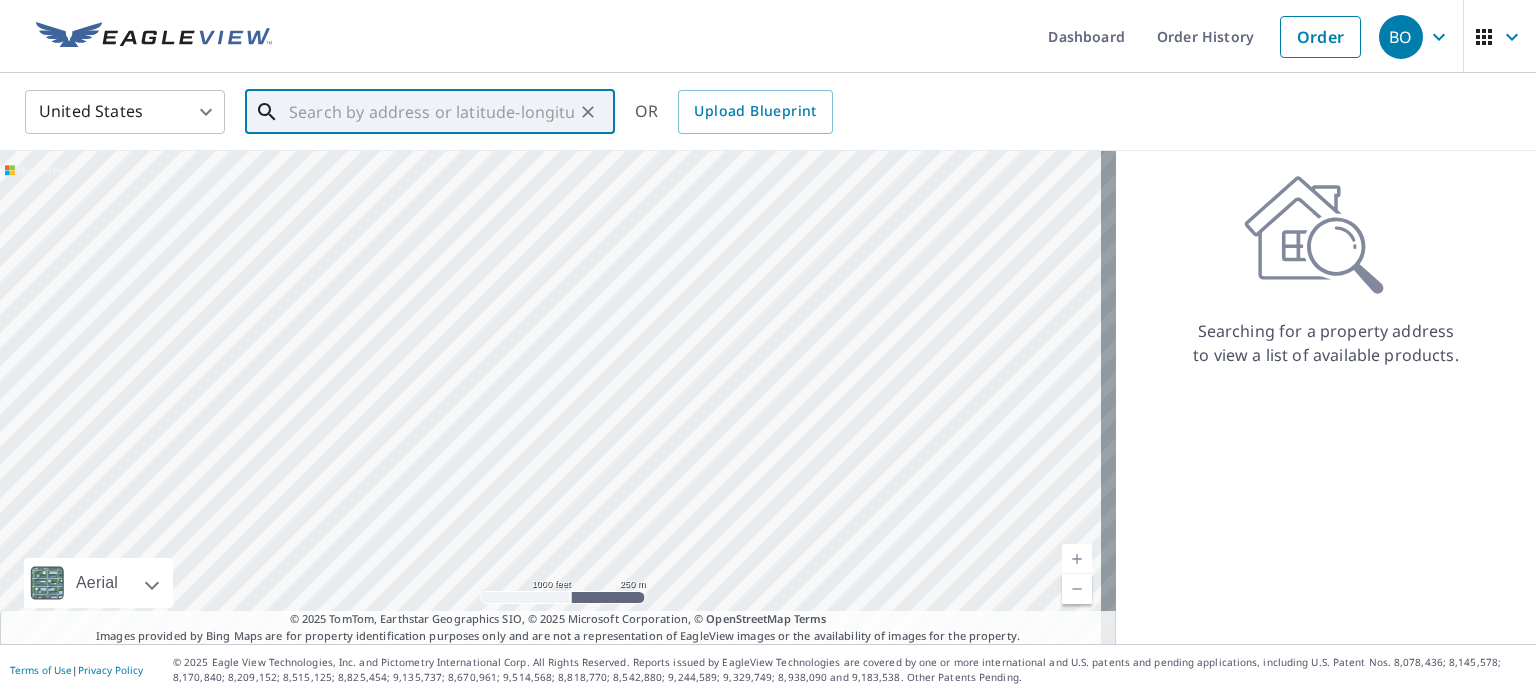 drag, startPoint x: 394, startPoint y: 329, endPoint x: 1185, endPoint y: 446, distance: 799.60614 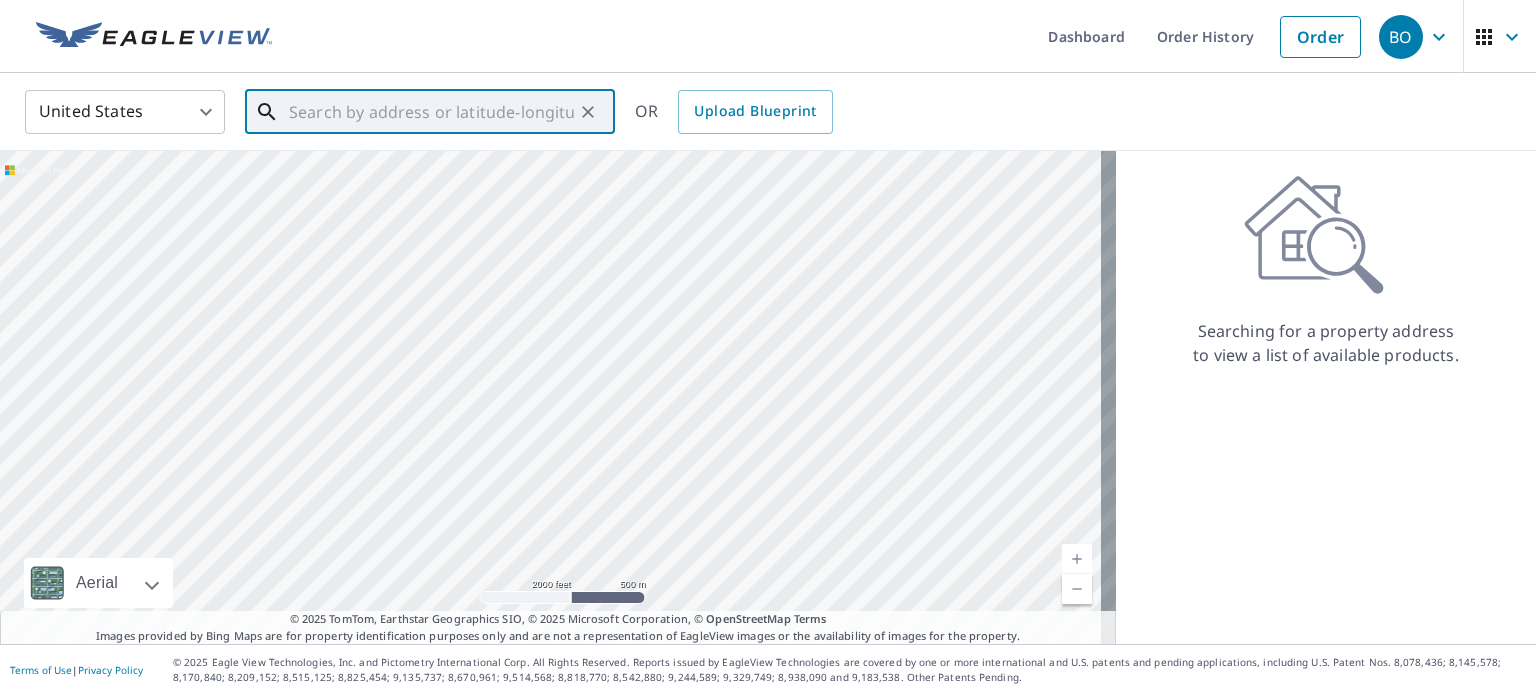 click at bounding box center (558, 397) 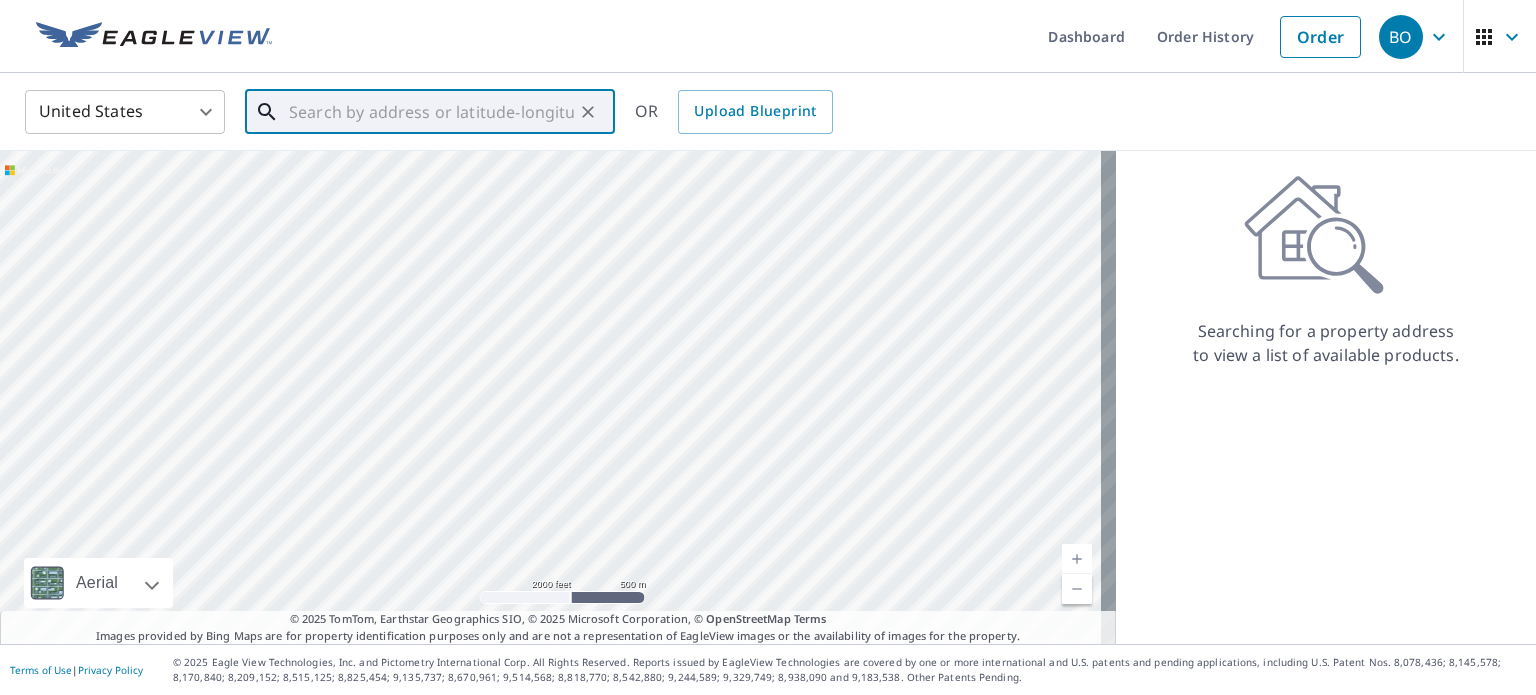 drag, startPoint x: 581, startPoint y: 439, endPoint x: 530, endPoint y: 265, distance: 181.32016 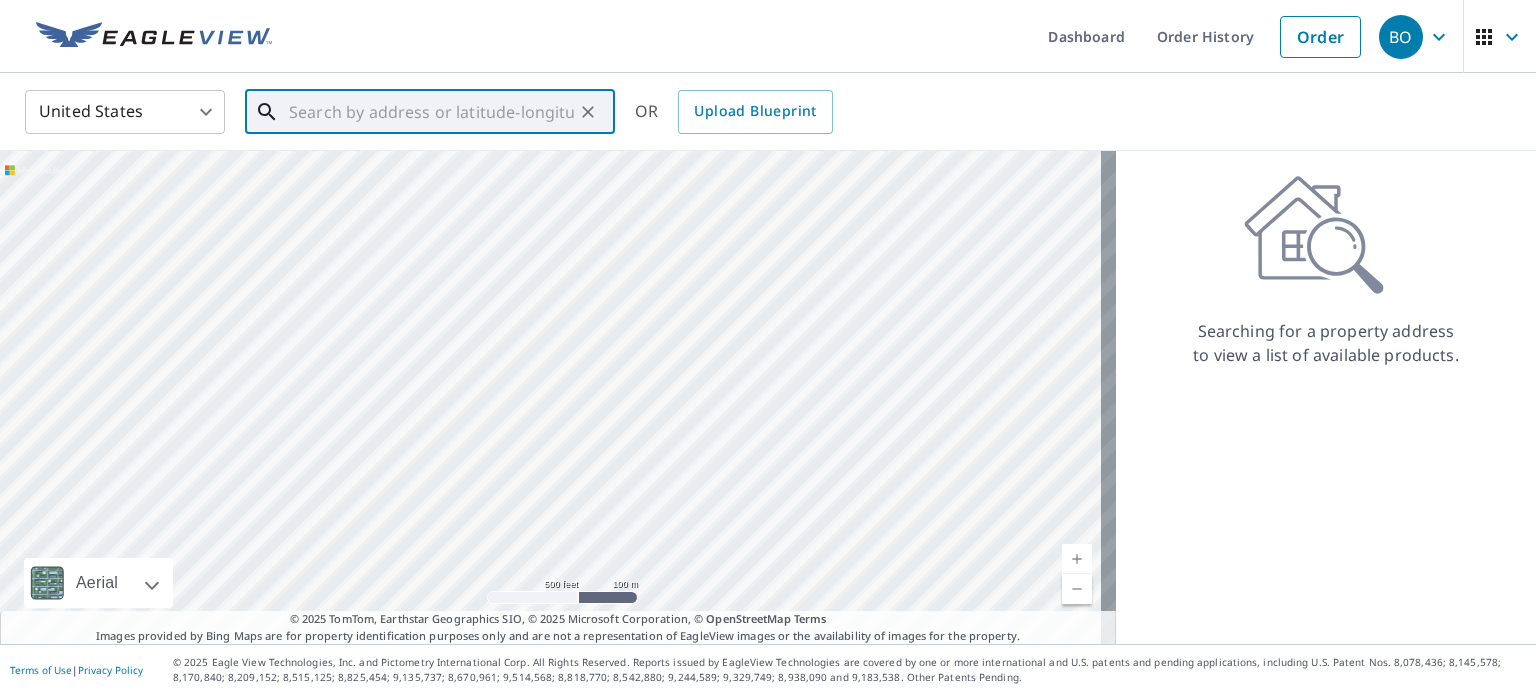 drag, startPoint x: 723, startPoint y: 379, endPoint x: 475, endPoint y: 431, distance: 253.39297 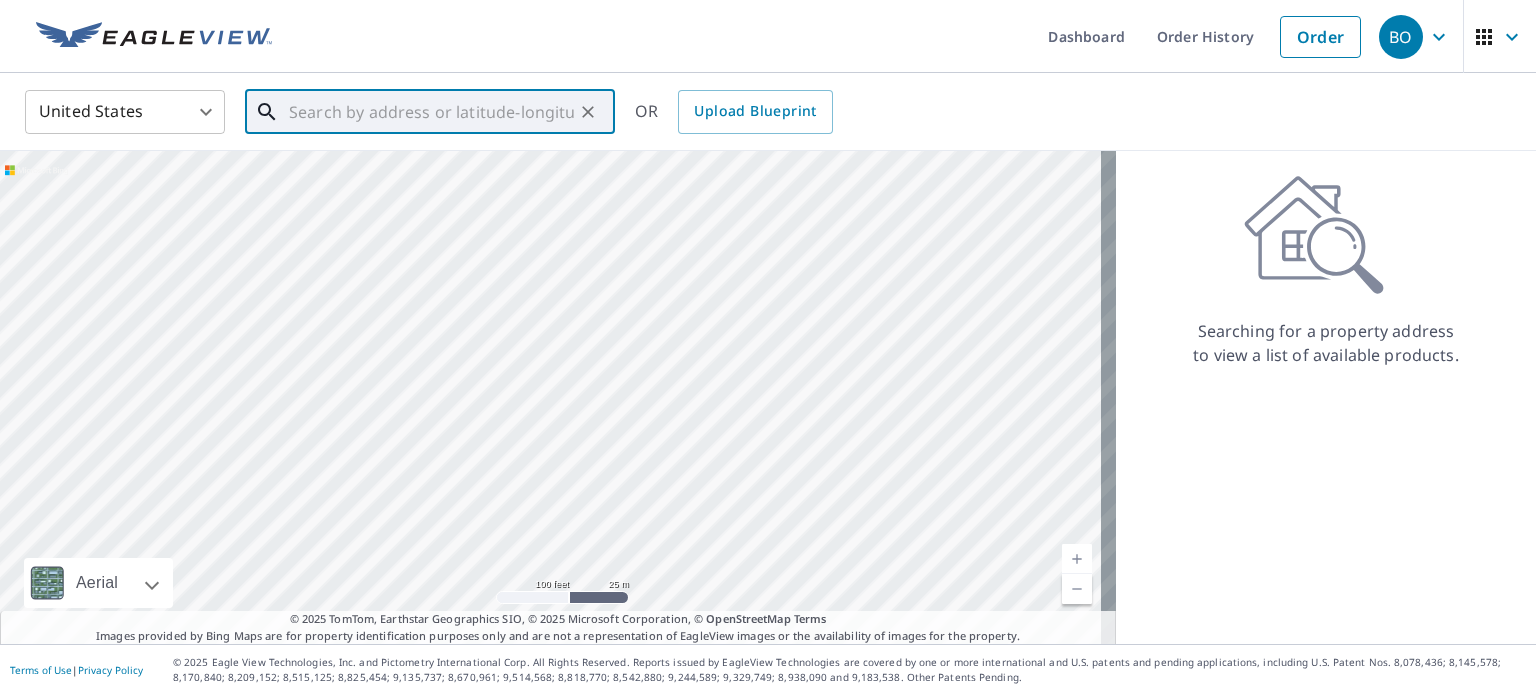 drag, startPoint x: 800, startPoint y: 426, endPoint x: 254, endPoint y: 499, distance: 550.8584 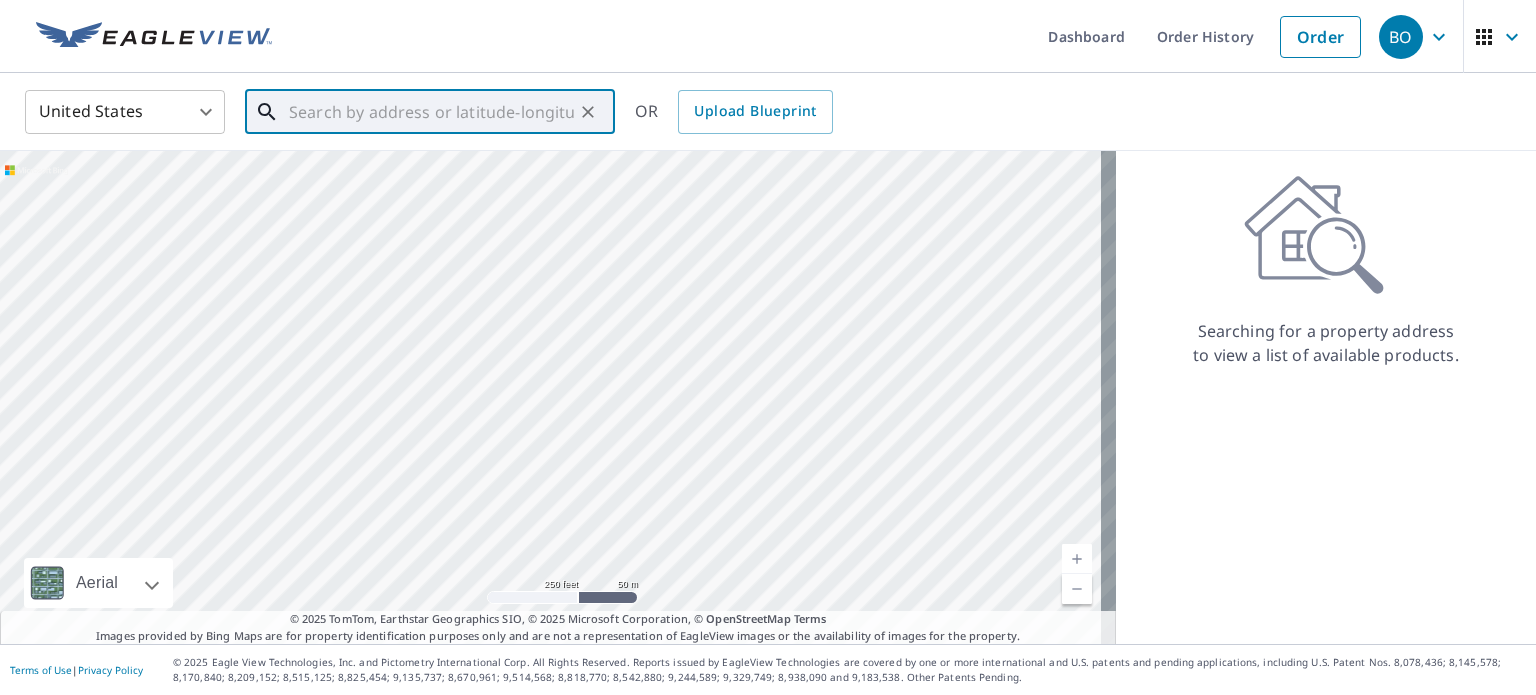 click at bounding box center (558, 397) 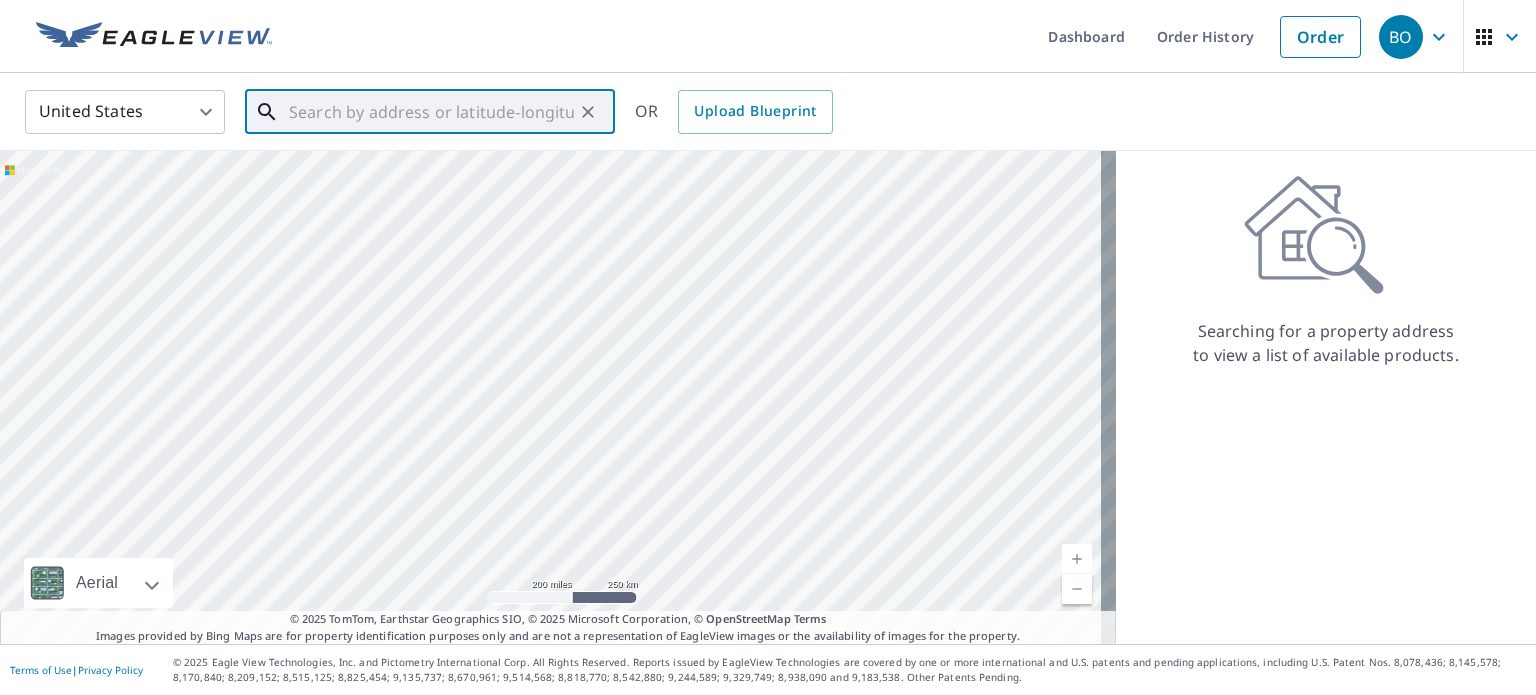 click at bounding box center [558, 397] 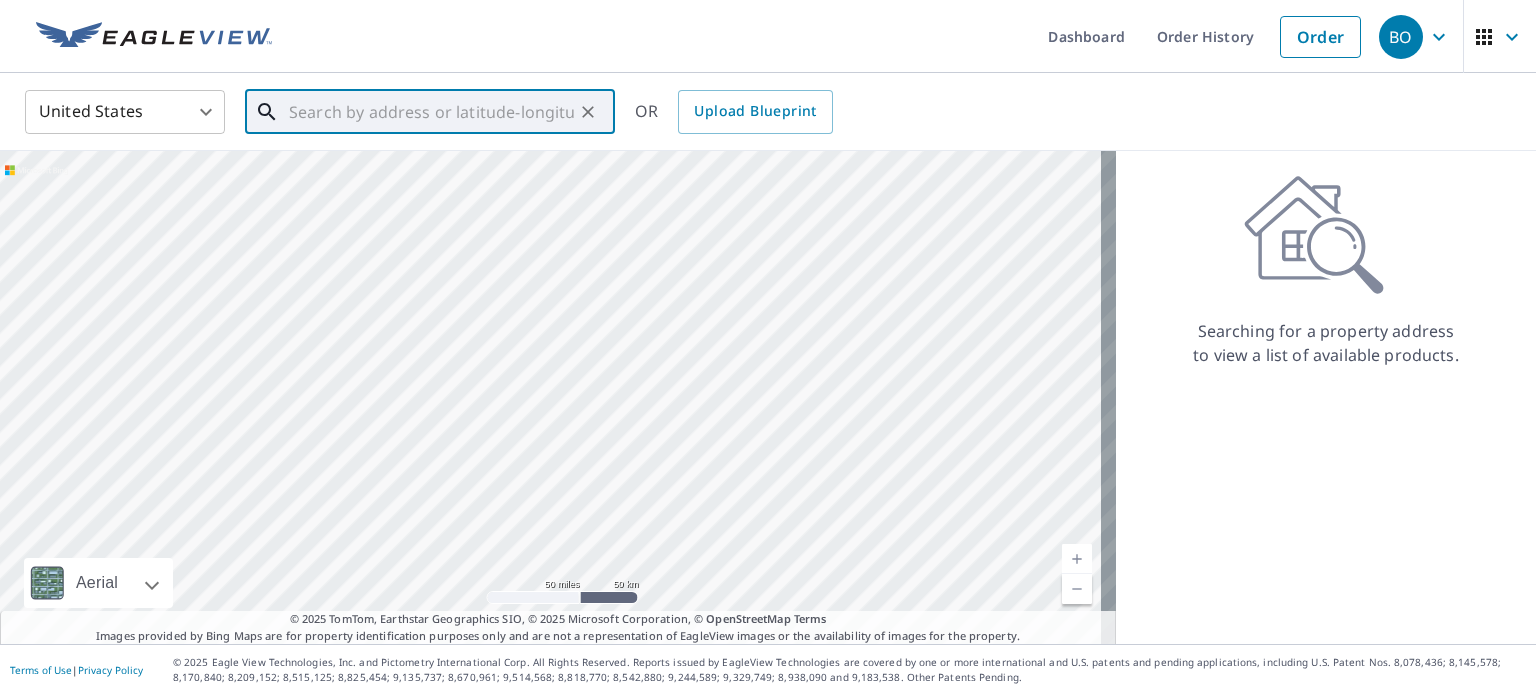 drag, startPoint x: 673, startPoint y: 317, endPoint x: 620, endPoint y: 513, distance: 203.0394 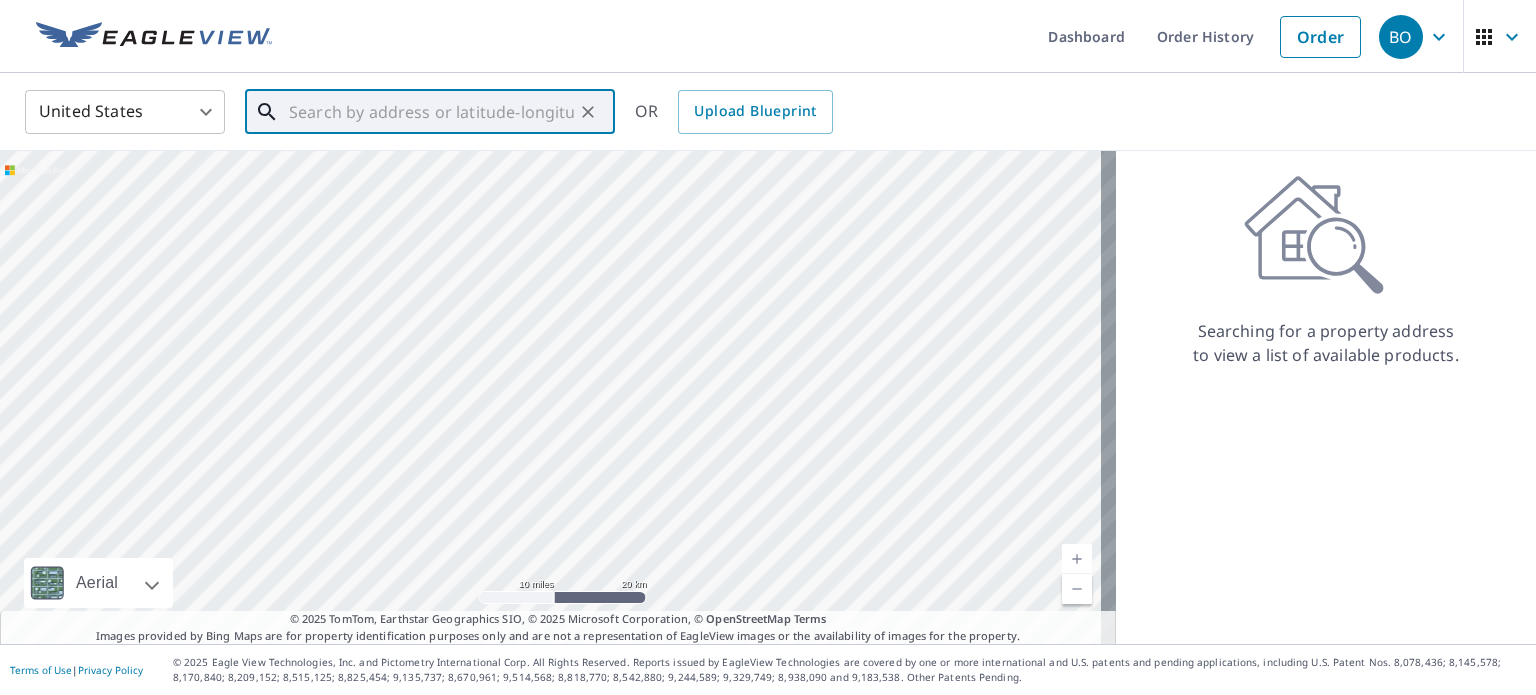 drag, startPoint x: 747, startPoint y: 220, endPoint x: 234, endPoint y: 413, distance: 548.104 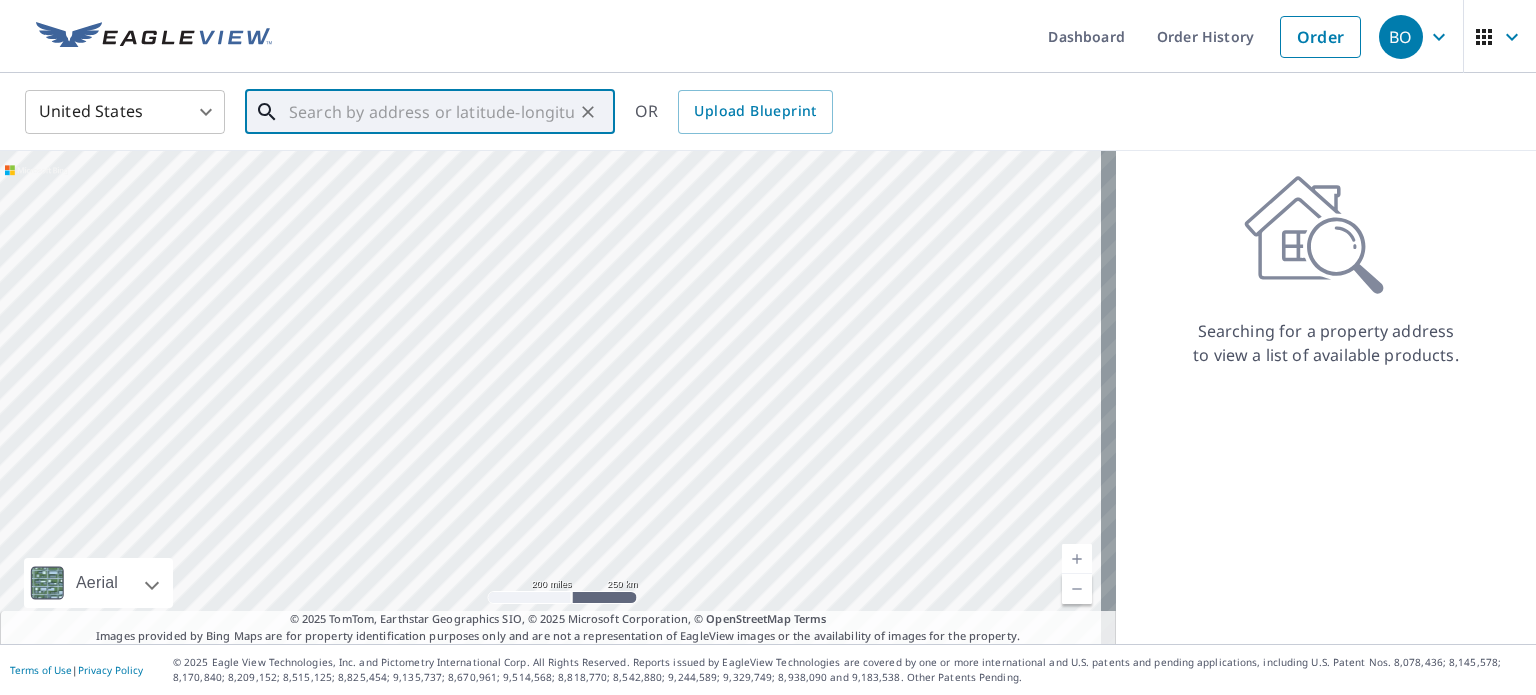 click at bounding box center (558, 397) 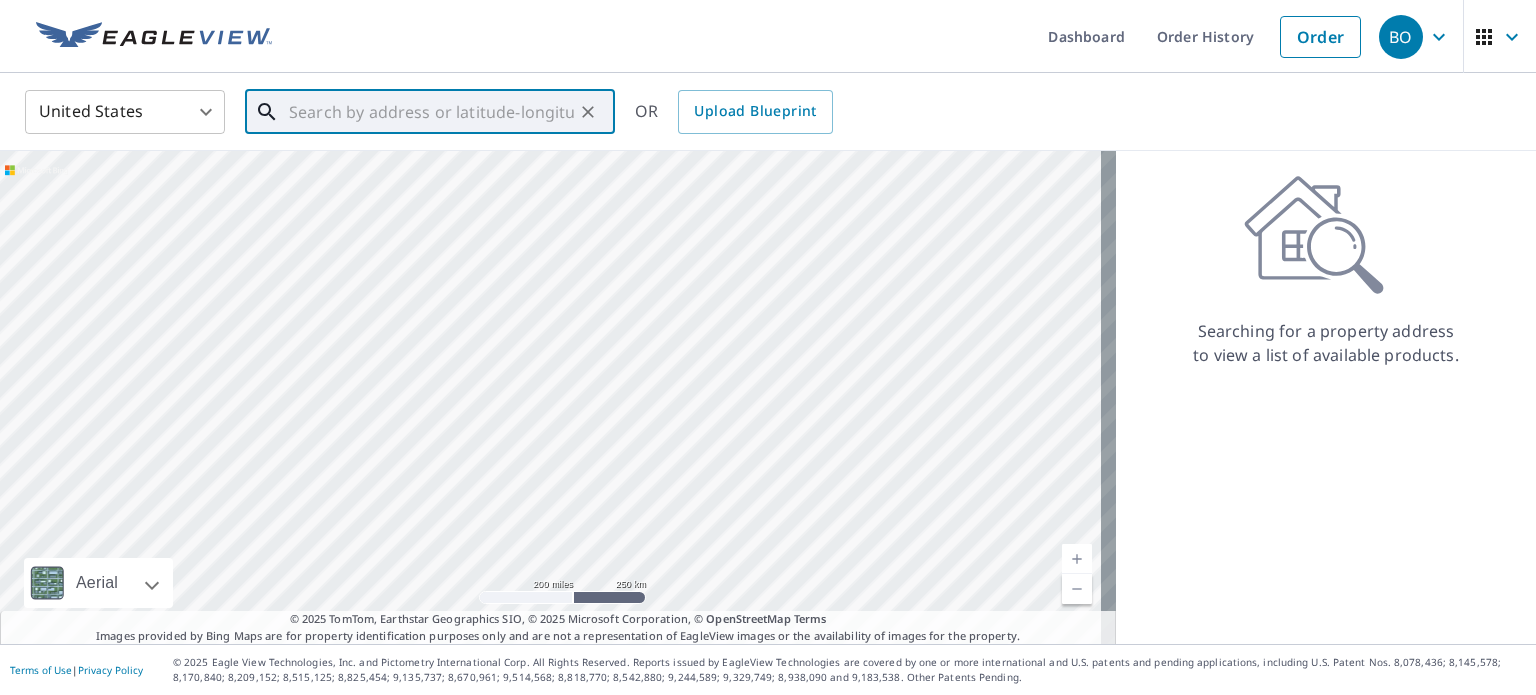 drag, startPoint x: 679, startPoint y: 187, endPoint x: 636, endPoint y: 417, distance: 233.98505 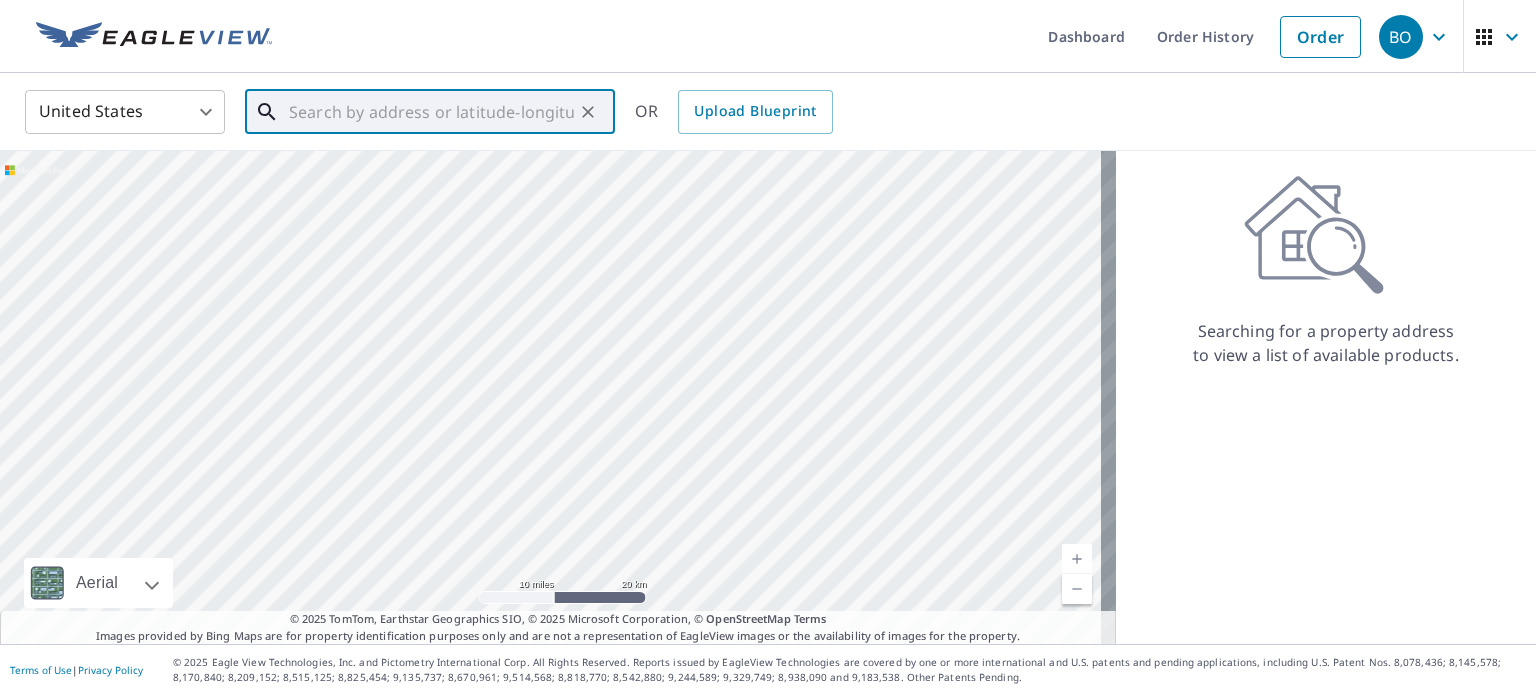 drag, startPoint x: 876, startPoint y: 324, endPoint x: 284, endPoint y: 495, distance: 616.2021 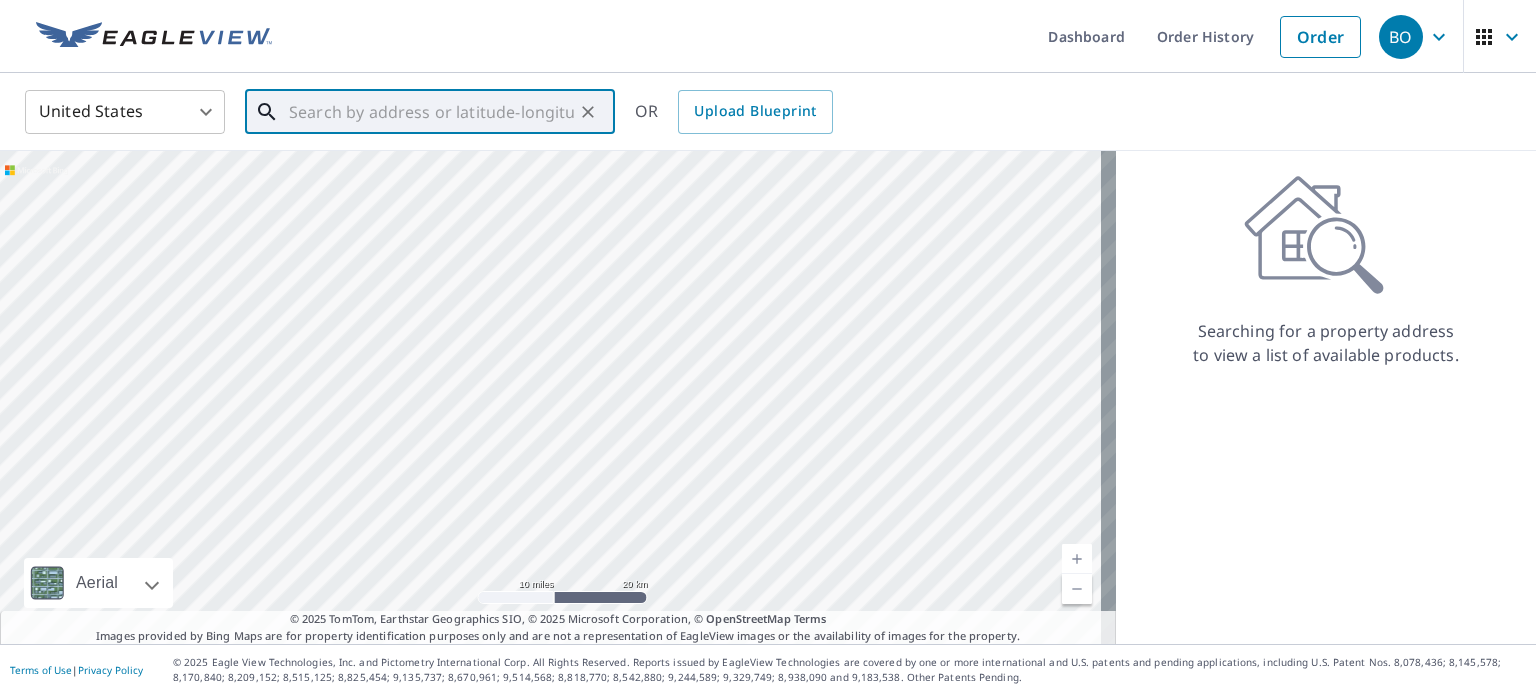drag, startPoint x: 358, startPoint y: 321, endPoint x: 389, endPoint y: 425, distance: 108.52189 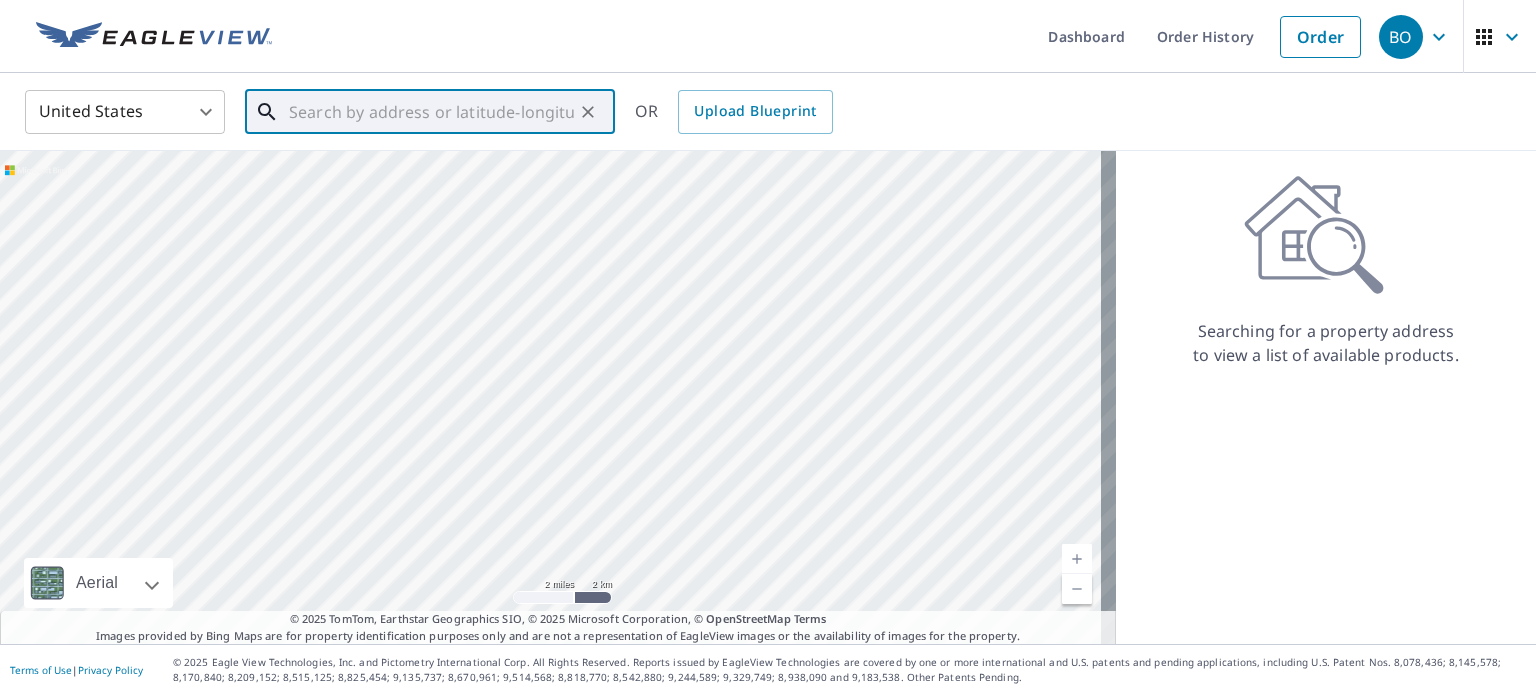 drag, startPoint x: 910, startPoint y: 324, endPoint x: 299, endPoint y: 405, distance: 616.3457 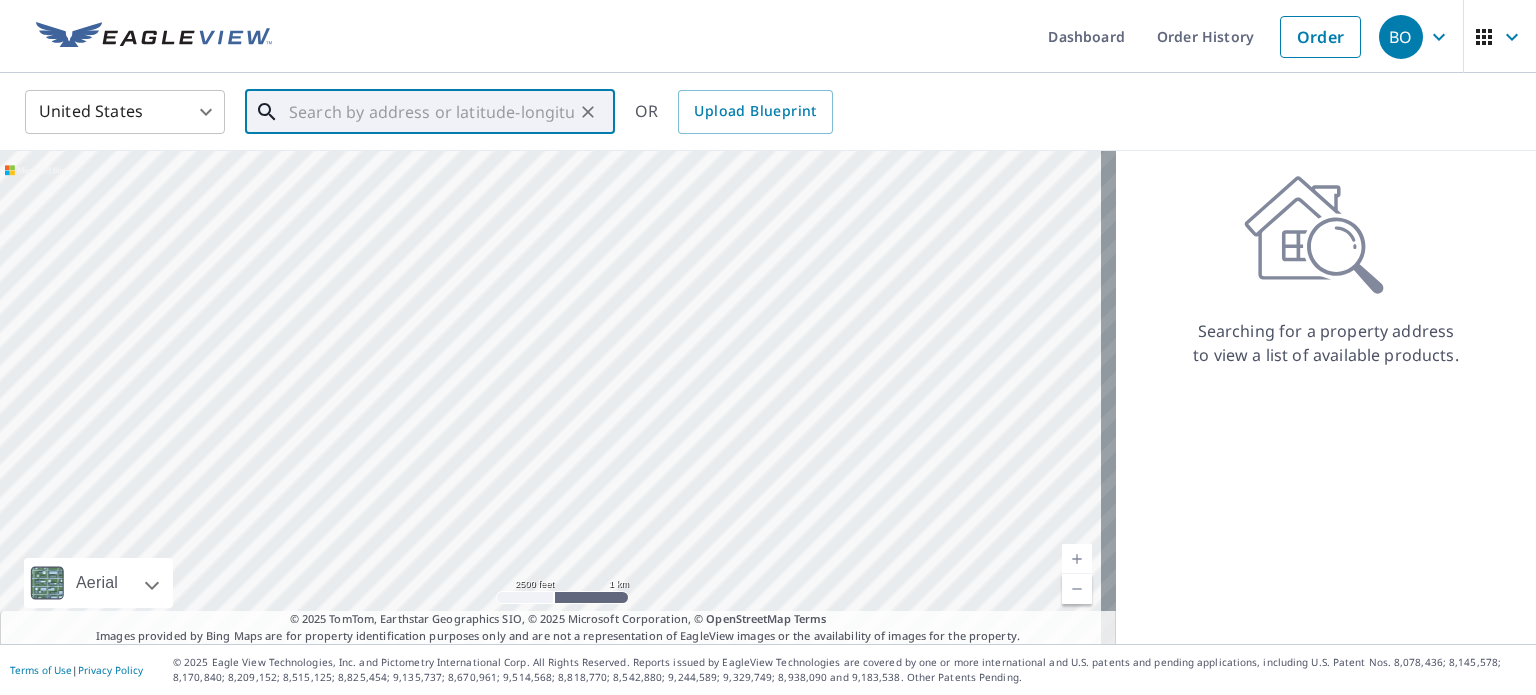 drag, startPoint x: 856, startPoint y: 357, endPoint x: 430, endPoint y: 313, distance: 428.26627 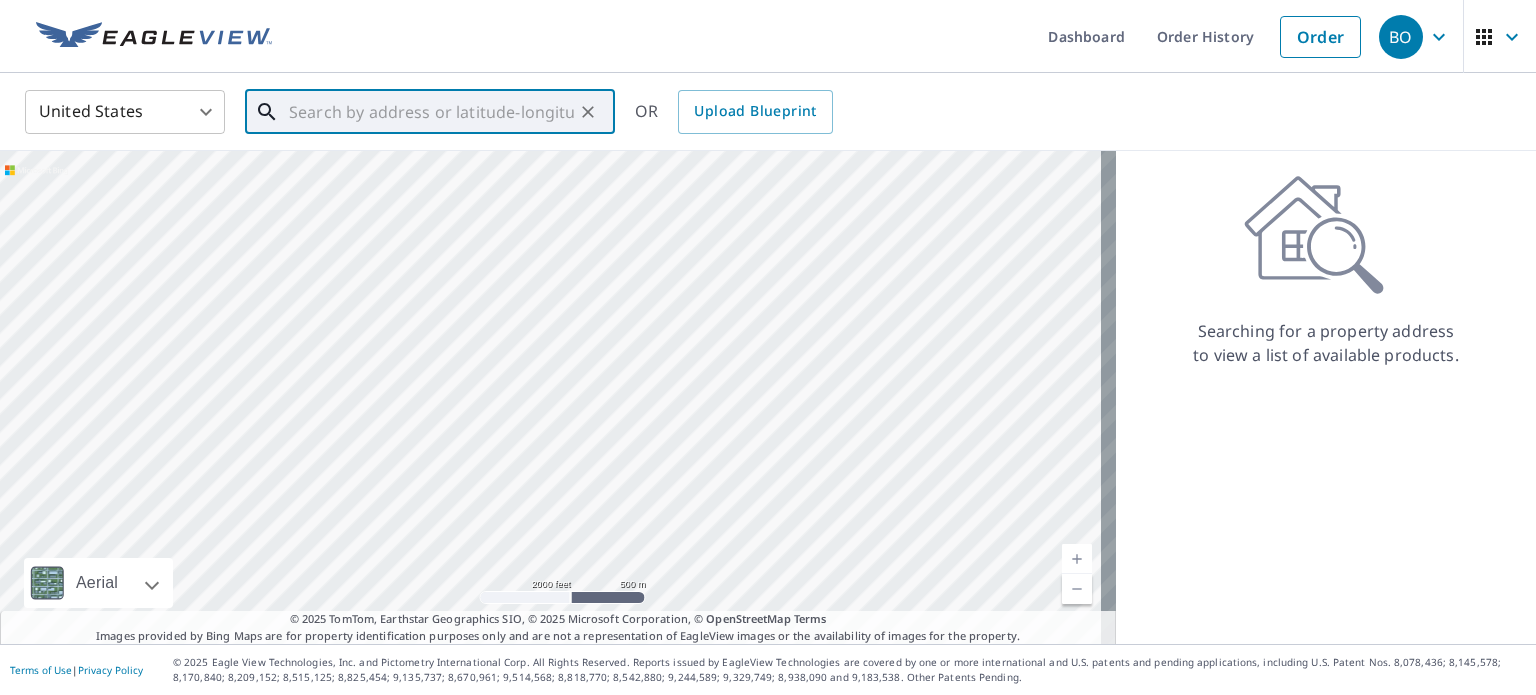 drag, startPoint x: 653, startPoint y: 494, endPoint x: 548, endPoint y: 288, distance: 231.21635 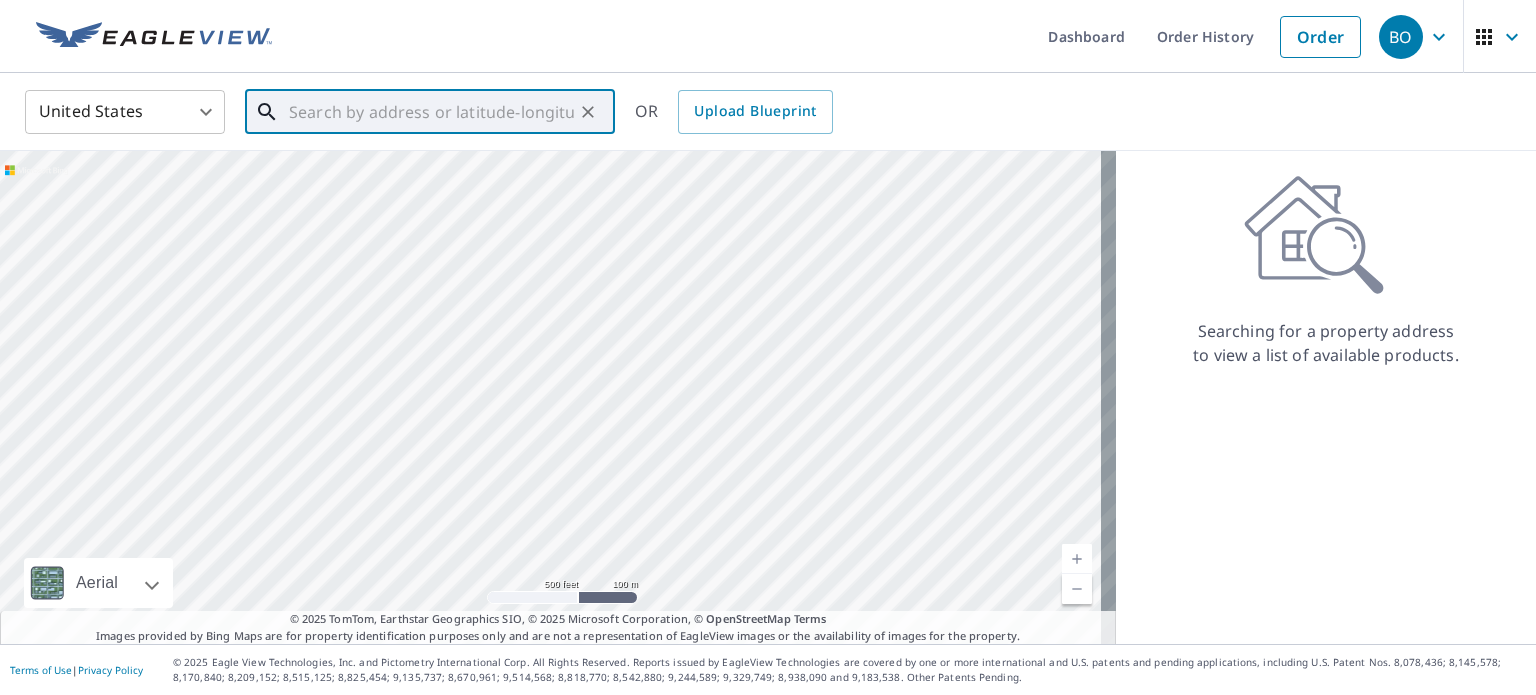 drag, startPoint x: 748, startPoint y: 333, endPoint x: 643, endPoint y: 560, distance: 250.10797 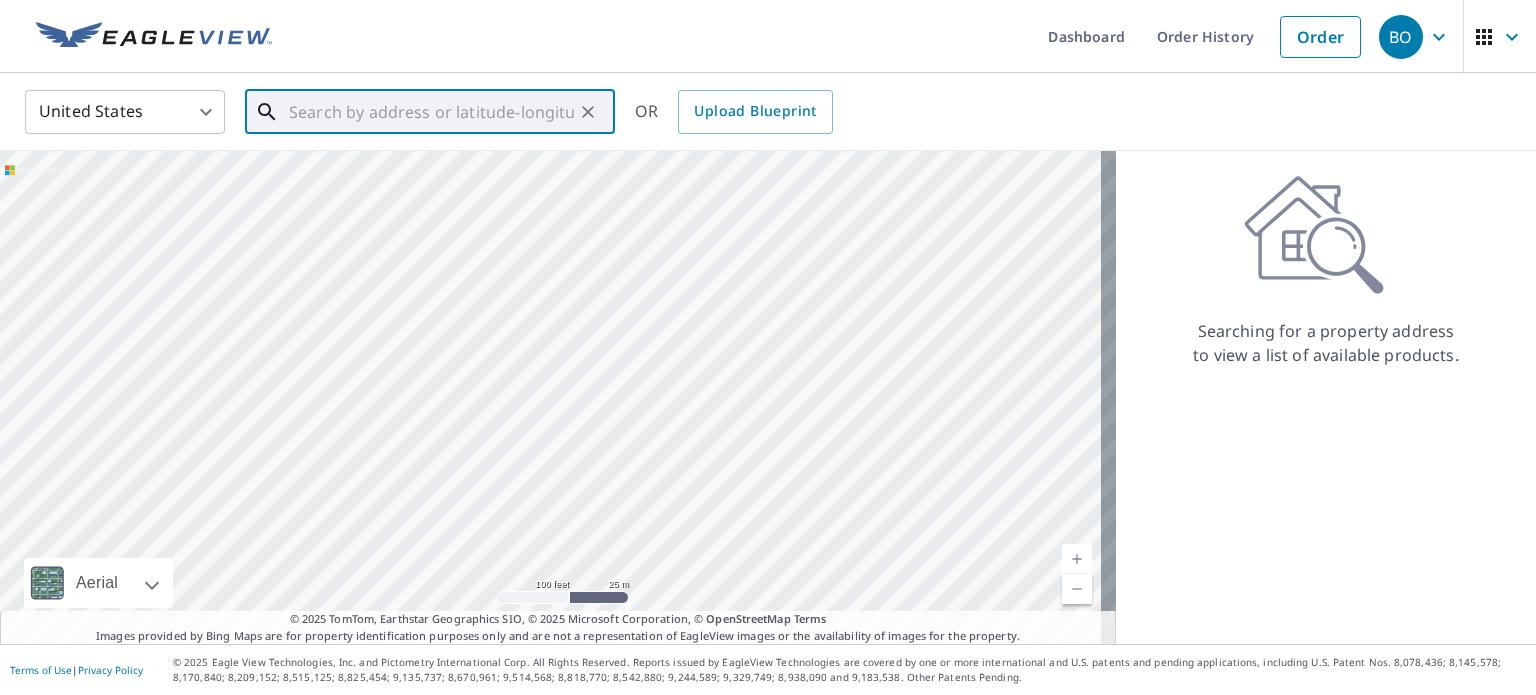 drag, startPoint x: 687, startPoint y: 303, endPoint x: 450, endPoint y: 599, distance: 379.1899 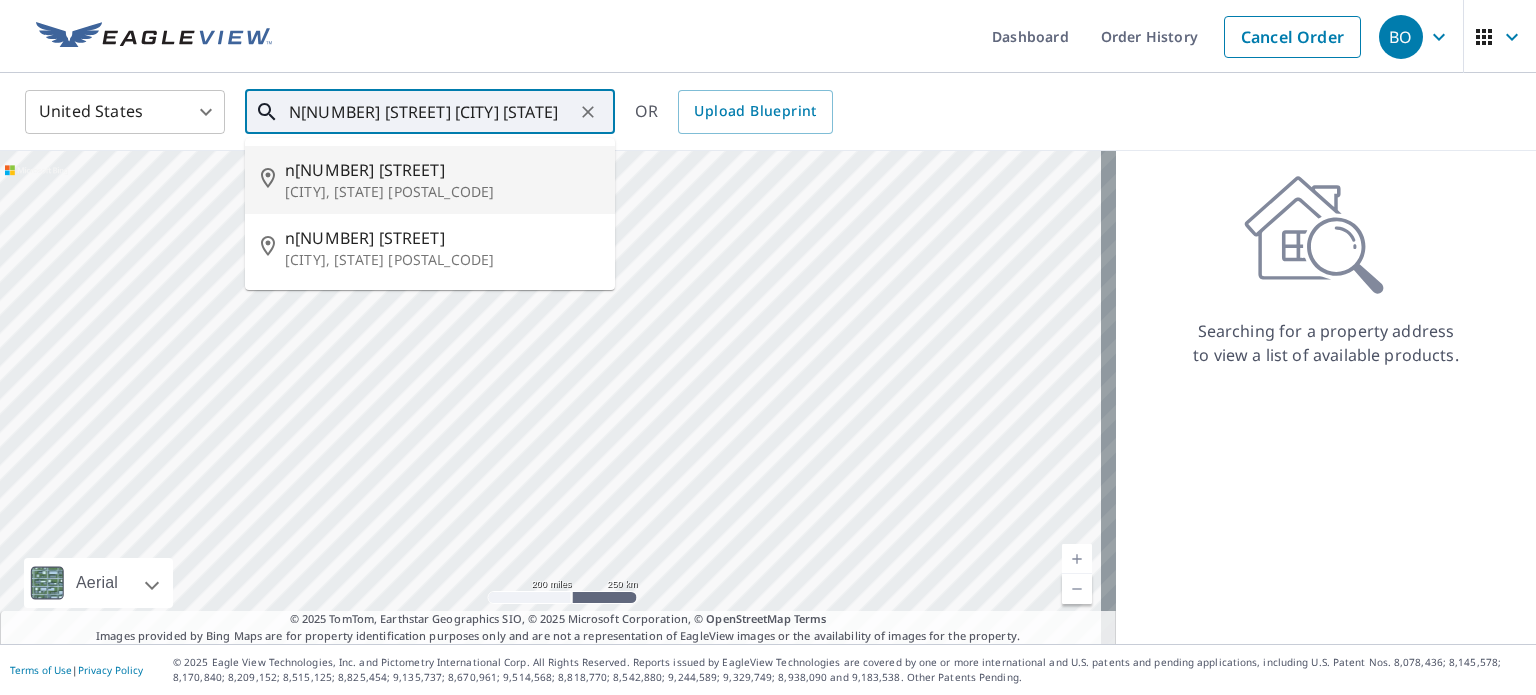 click on "n[NUMBER] [STREET]" at bounding box center [442, 170] 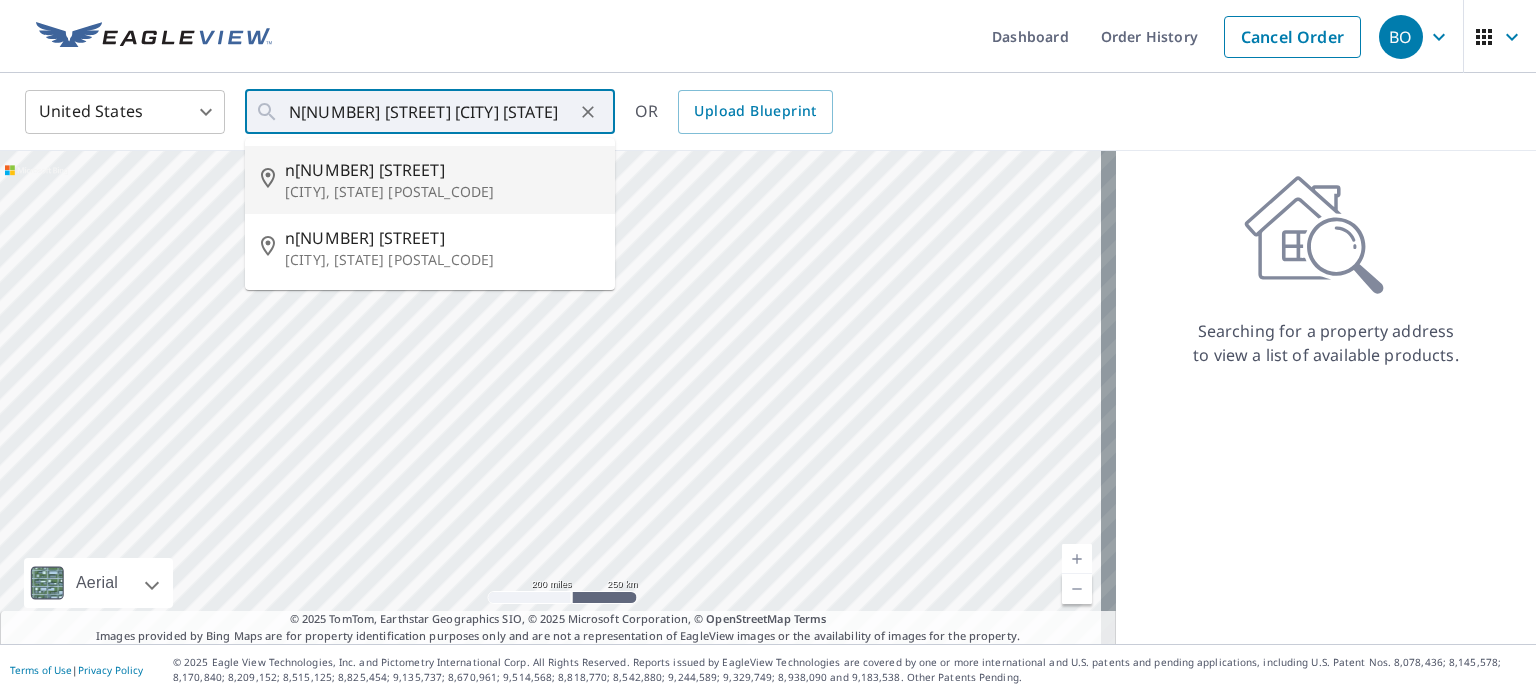 type on "n[NUMBER] [STREET] [CITY], [STATE] [POSTAL_CODE]" 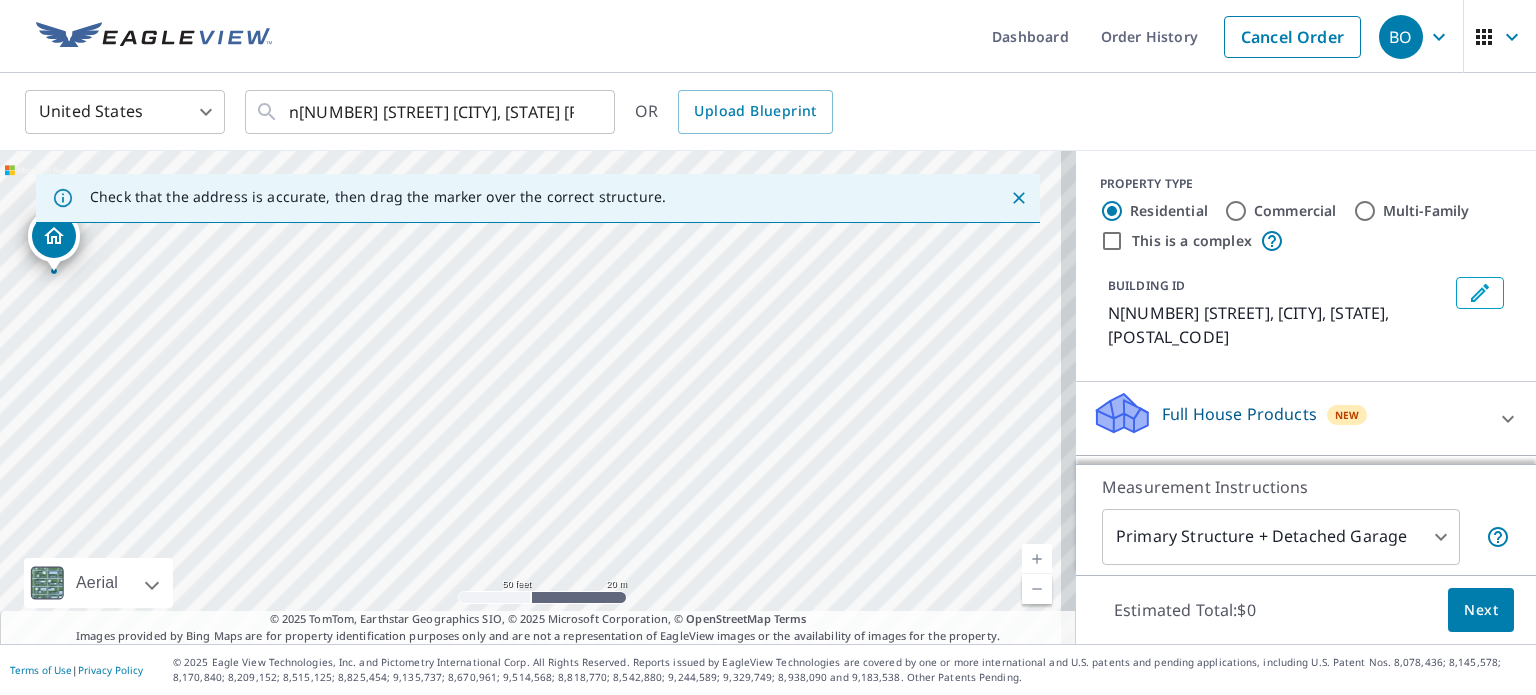 drag, startPoint x: 517, startPoint y: 365, endPoint x: 50, endPoint y: 249, distance: 481.19122 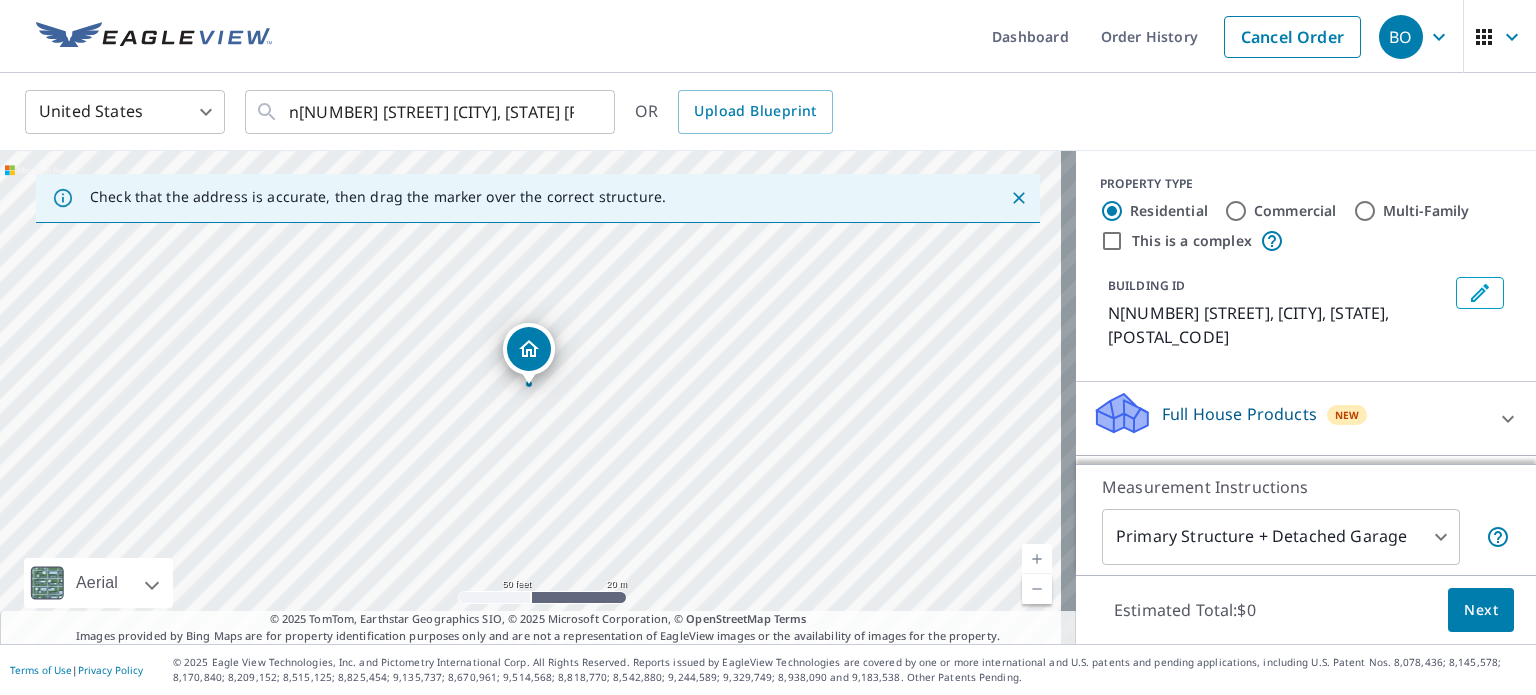 drag, startPoint x: 533, startPoint y: 361, endPoint x: 532, endPoint y: 351, distance: 10.049875 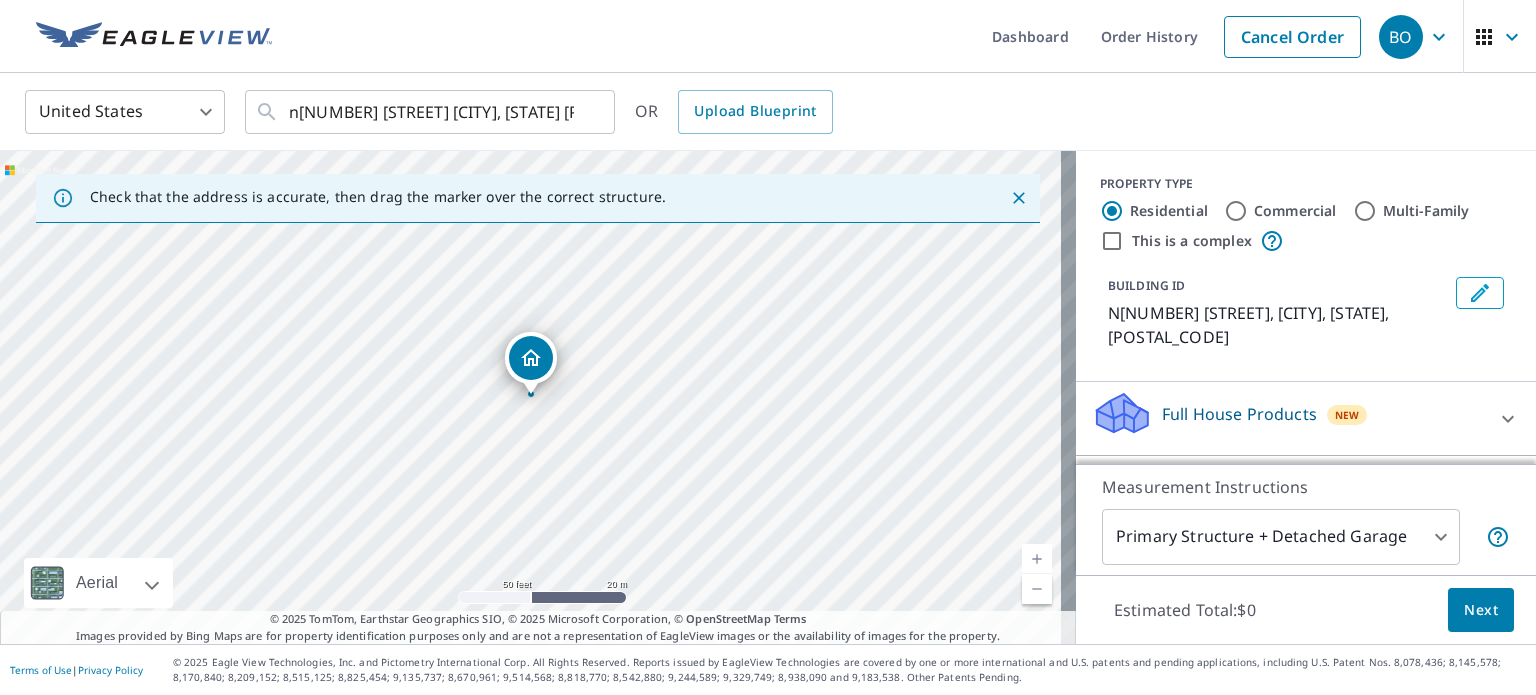 click on "BO BO
Dashboard Order History Cancel Order BO United States US ​ n[NUMBER] [STREET] [CITY], [STATE] [POSTAL_CODE] ​ OR Upload Blueprint Check that the address is accurate, then drag the marker over the correct structure. N[NUMBER] [STREET] [CITY], [STATE] [POSTAL_CODE] Aerial Road A standard road map Aerial A detailed look from above Labels Labels 50 feet 20 m © 2025 TomTom, © Vexcel Imaging, © 2025 Microsoft Corporation,  © OpenStreetMap Terms © 2025 TomTom, Earthstar Geographics SIO, © 2025 Microsoft Corporation, ©   OpenStreetMap   Terms Images provided by Bing Maps are for property identification purposes only and are not a representation of EagleView images or the availability of images for the property. PROPERTY TYPE Residential Commercial Multi-Family This is a complex BUILDING ID N[NUMBER] [STREET], [CITY], [STATE], [POSTAL_CODE] Full House Products New Full House™ $105 Roof Products New Premium $32.75 - $87 QuickSquares™ $18 Gutter $13.75 Bid Perfect™ $18 Solar Products New Inform Essentials+ $63.25 Walls Products New $78" at bounding box center (768, 347) 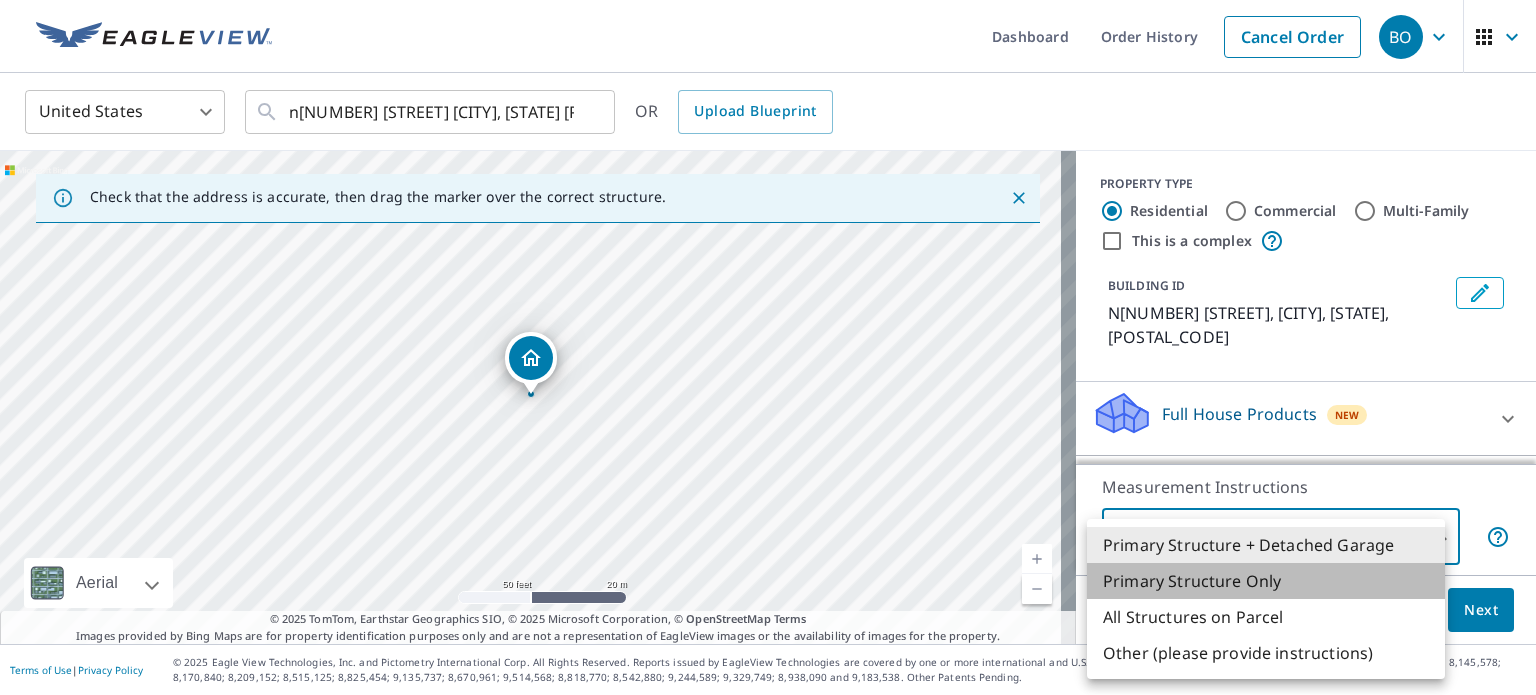 click on "Primary Structure Only" at bounding box center [1266, 581] 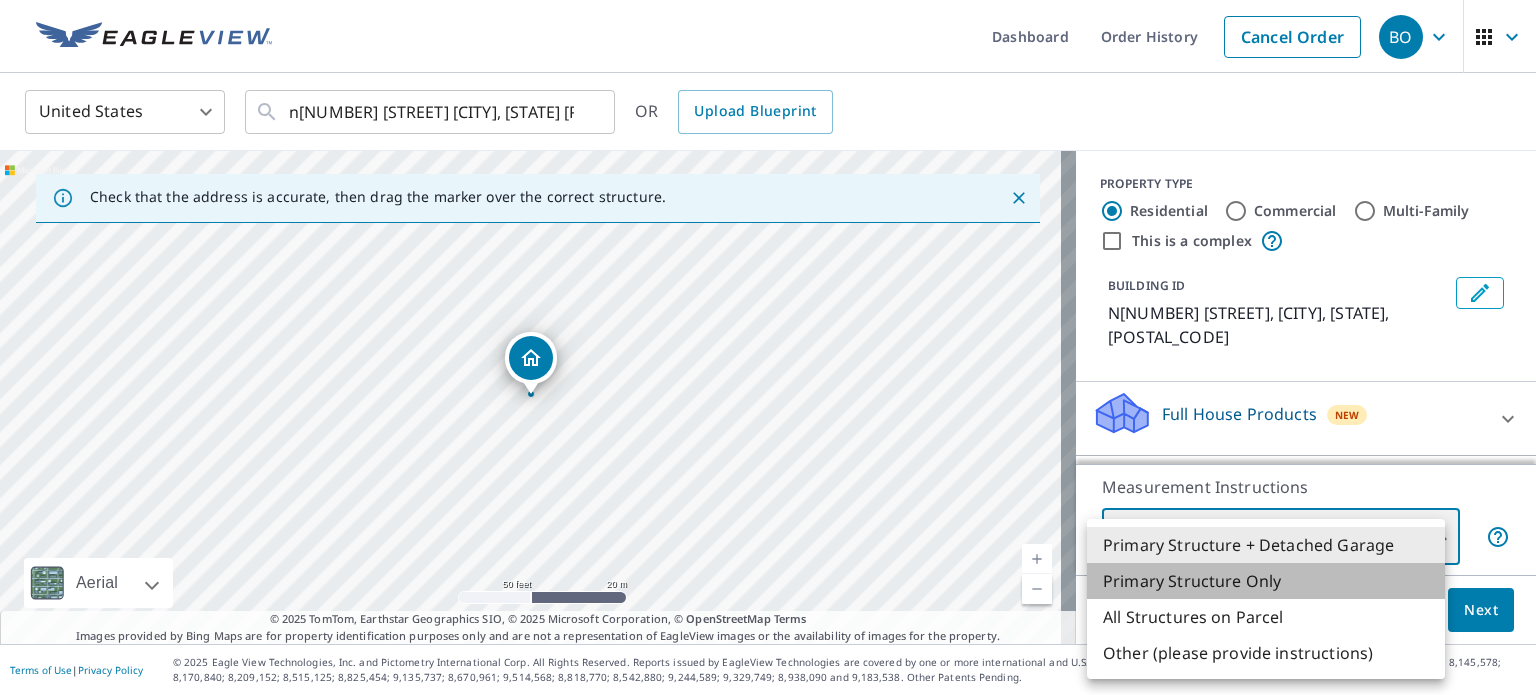 type on "2" 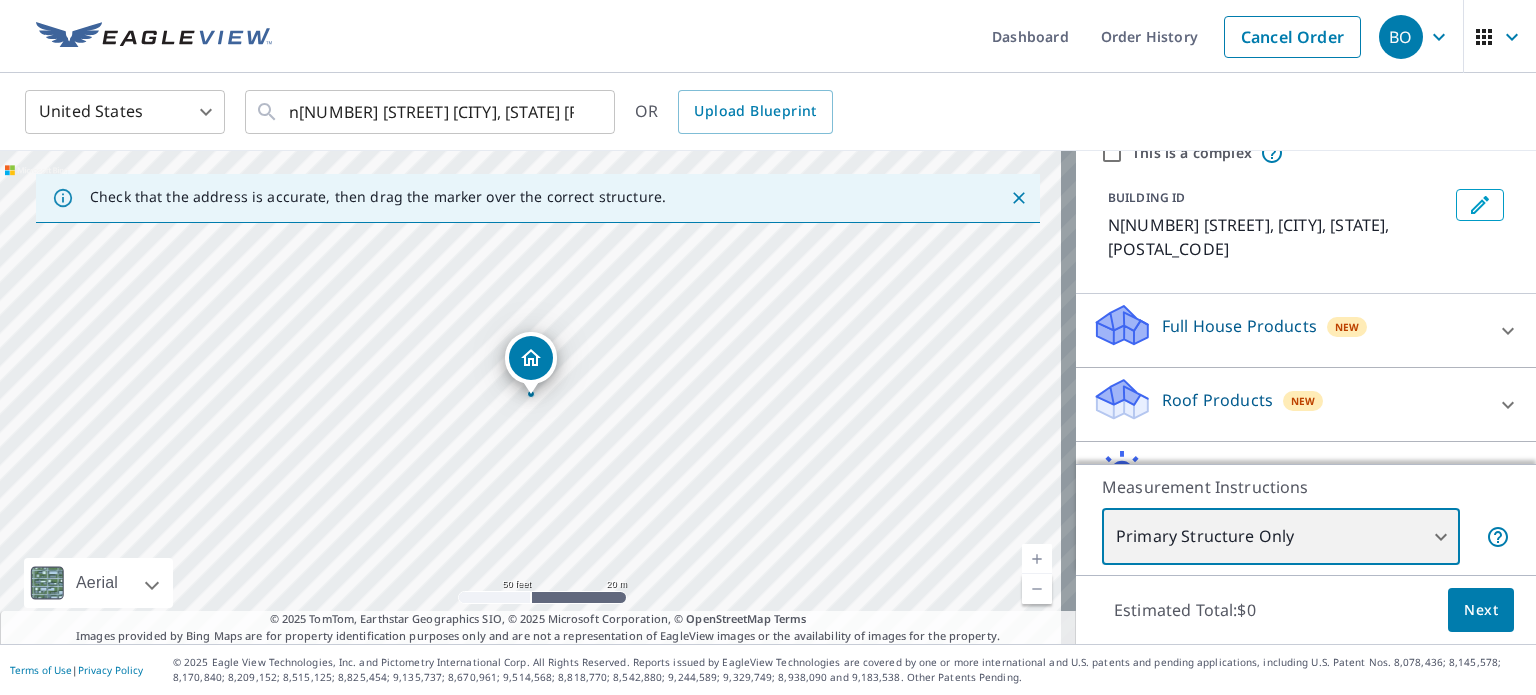 scroll, scrollTop: 188, scrollLeft: 0, axis: vertical 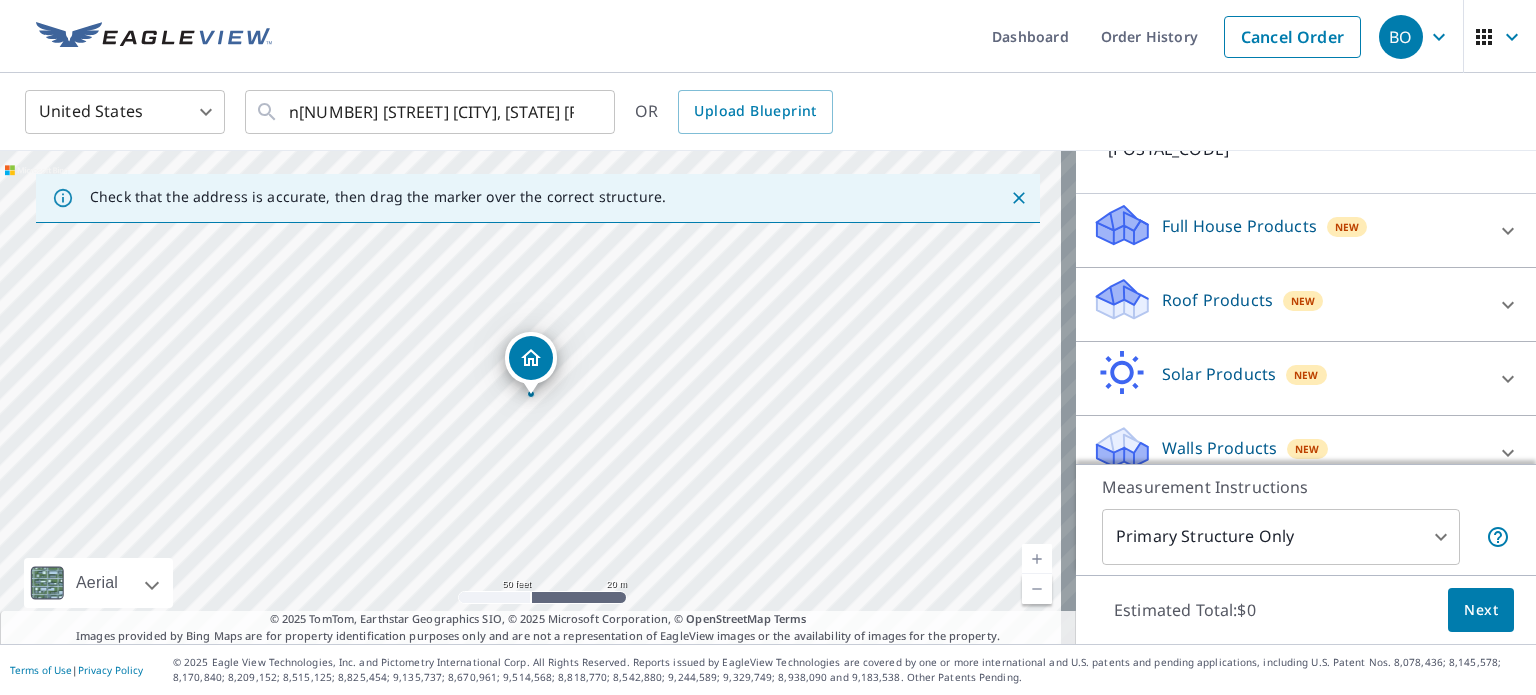 click on "Walls Products" at bounding box center [1219, 448] 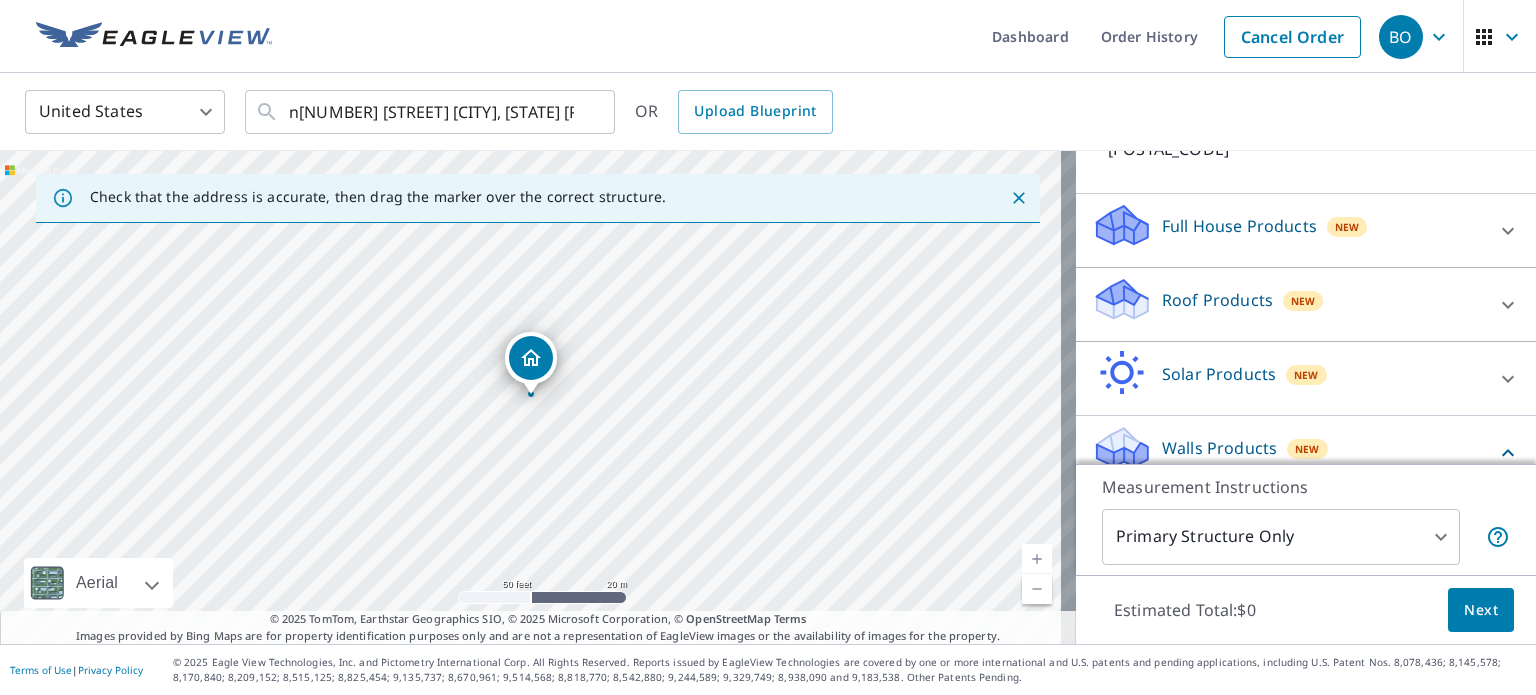click 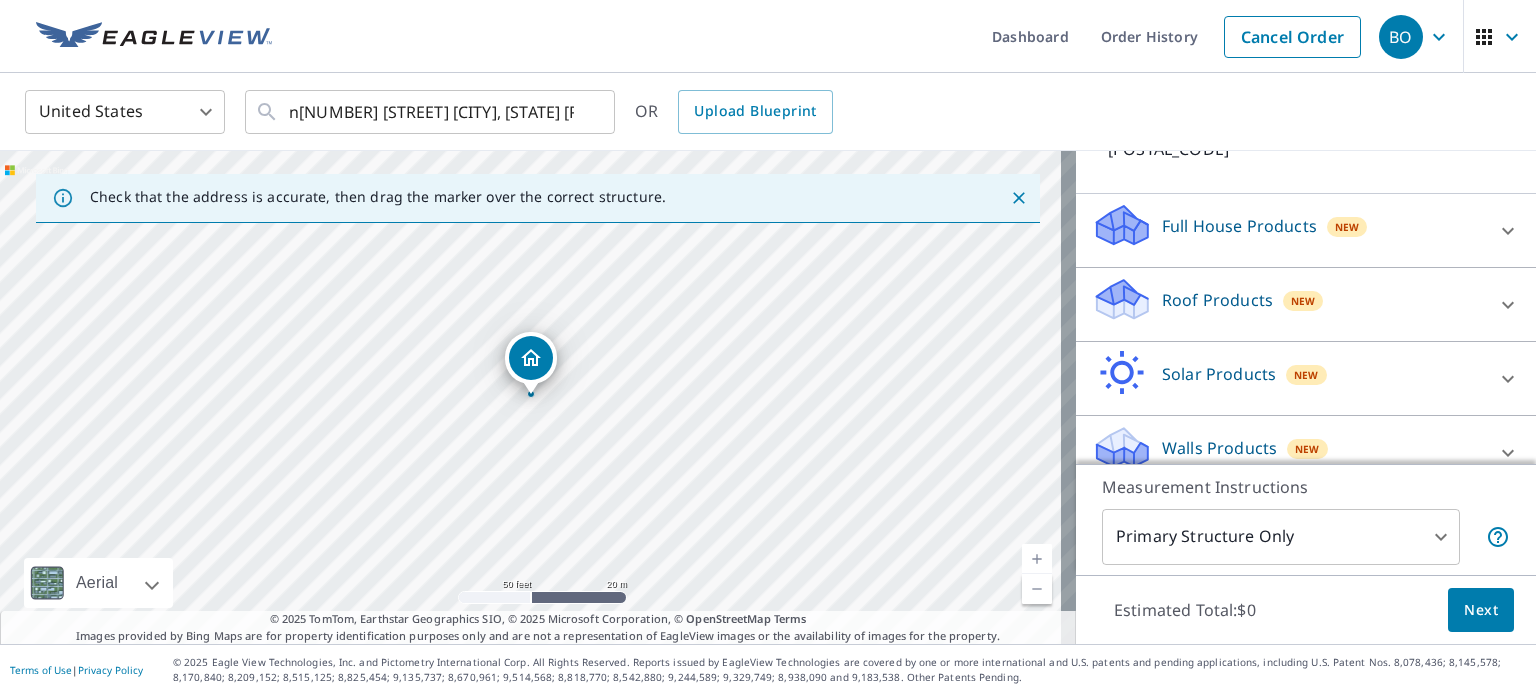 click 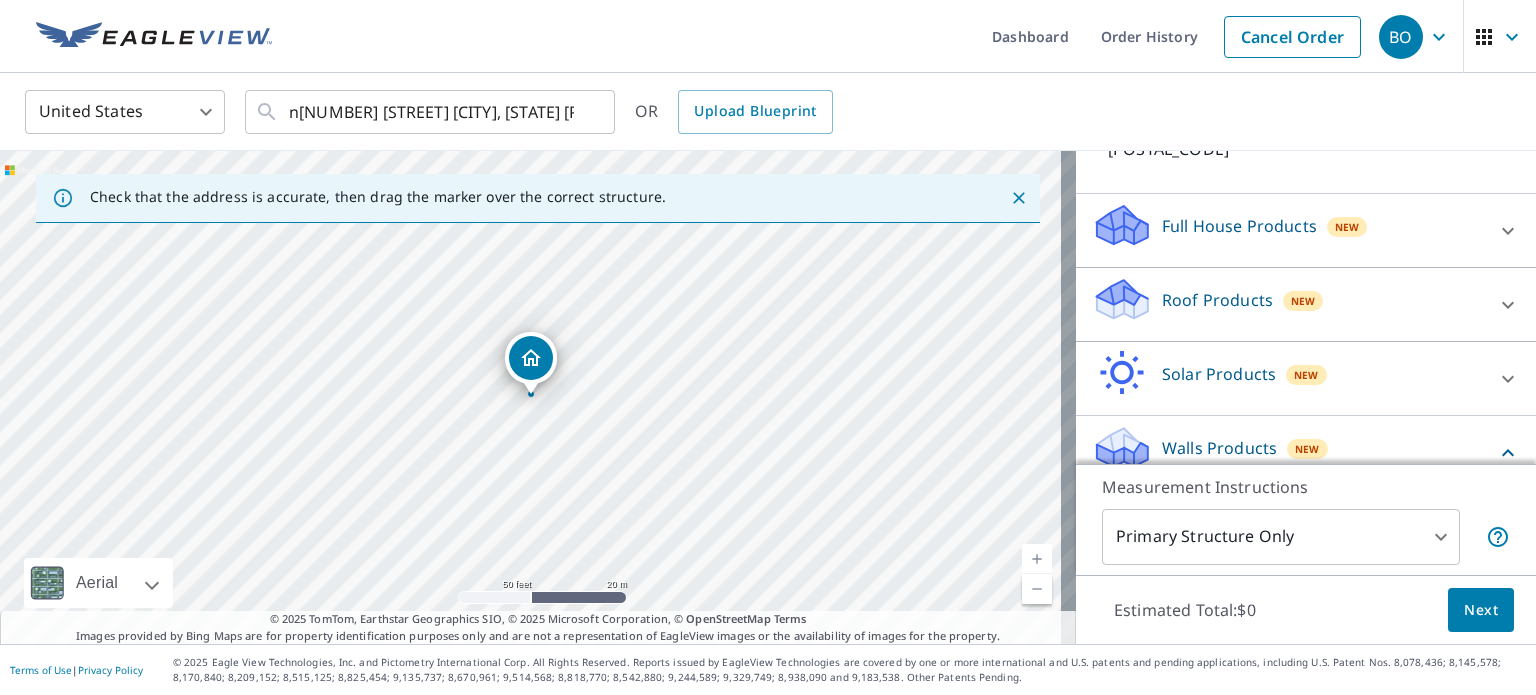 scroll, scrollTop: 301, scrollLeft: 0, axis: vertical 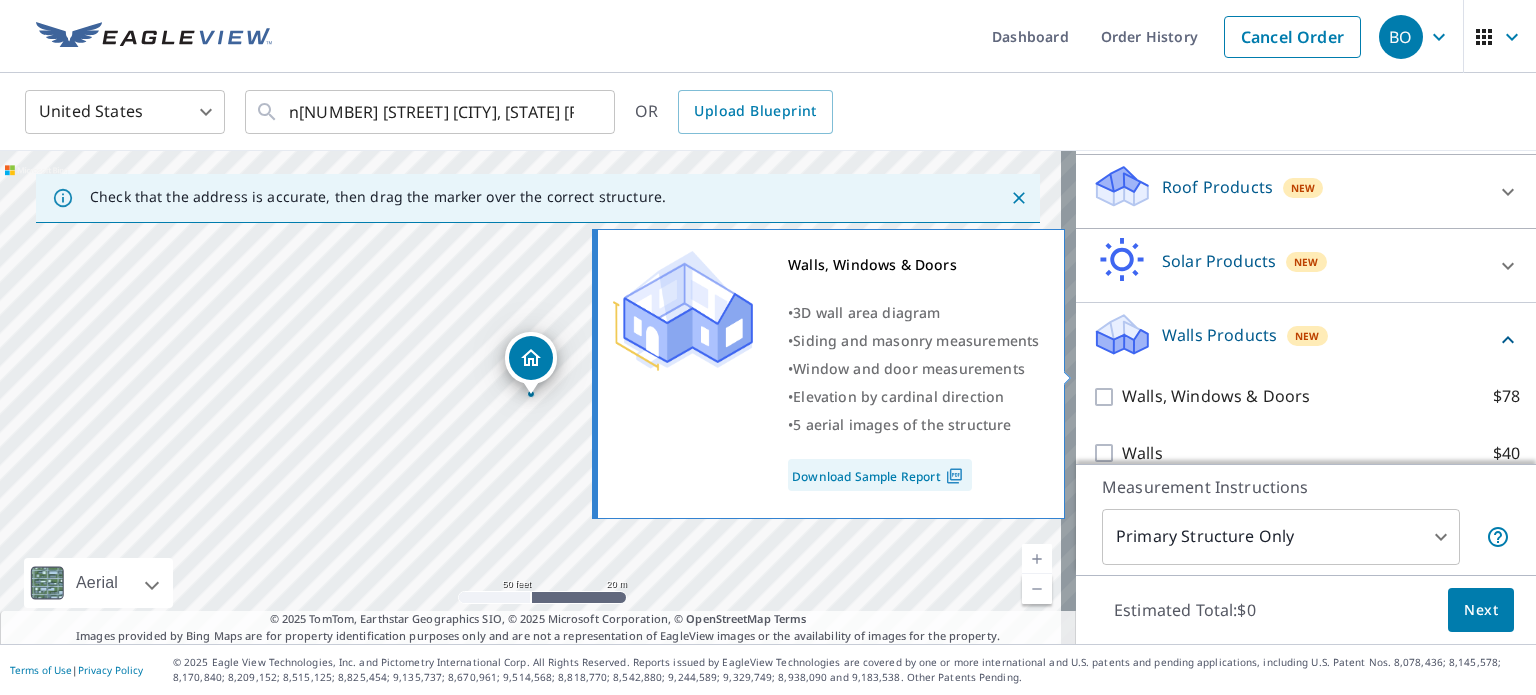 click on "Walls, Windows & Doors $78" at bounding box center [1107, 397] 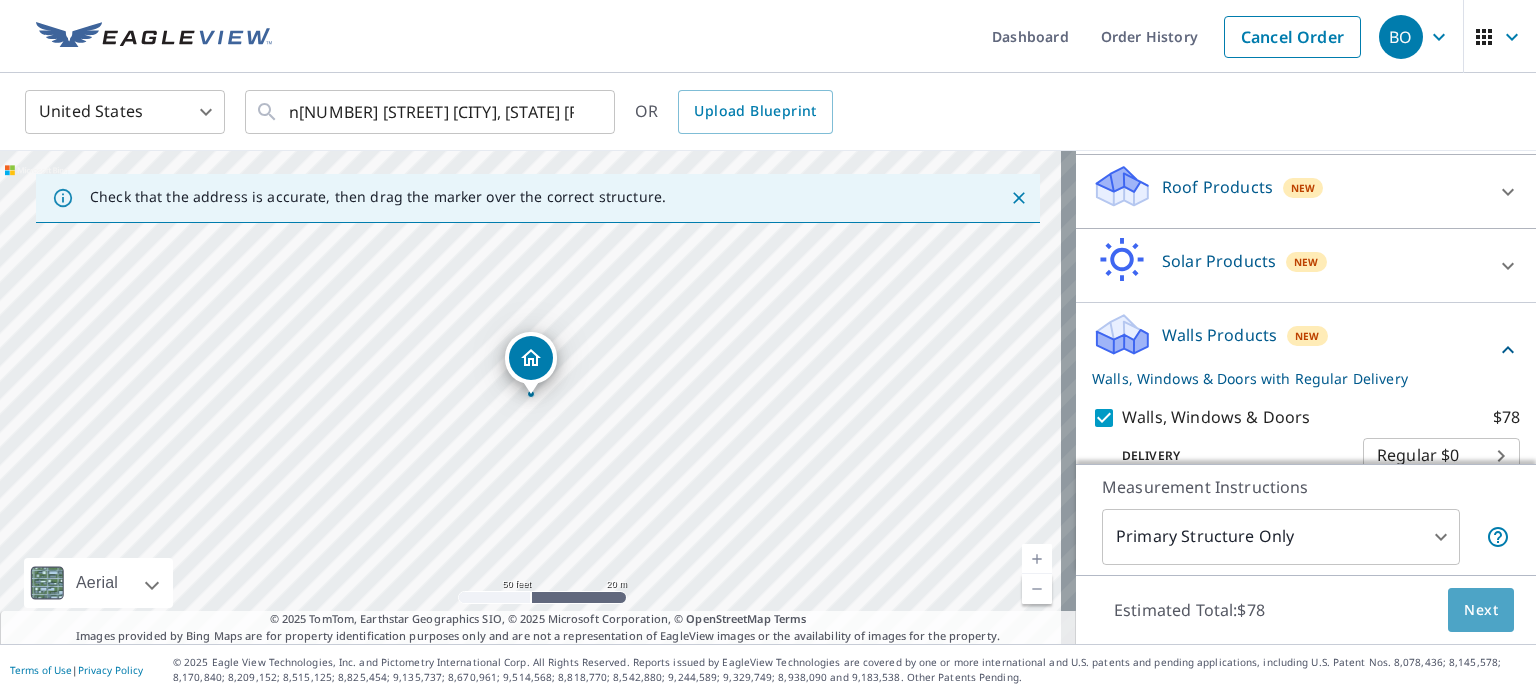 click on "Next" at bounding box center [1481, 610] 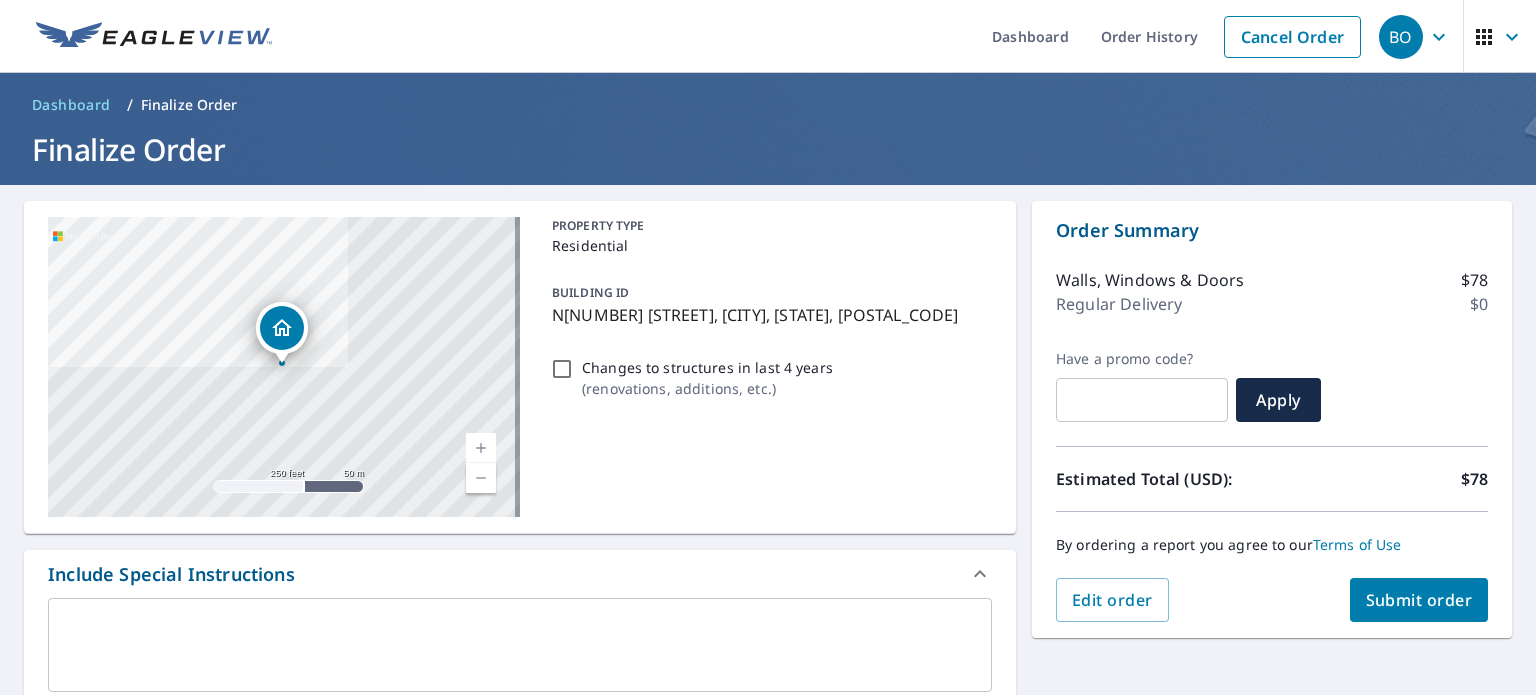 click on "Submit order" at bounding box center [1419, 600] 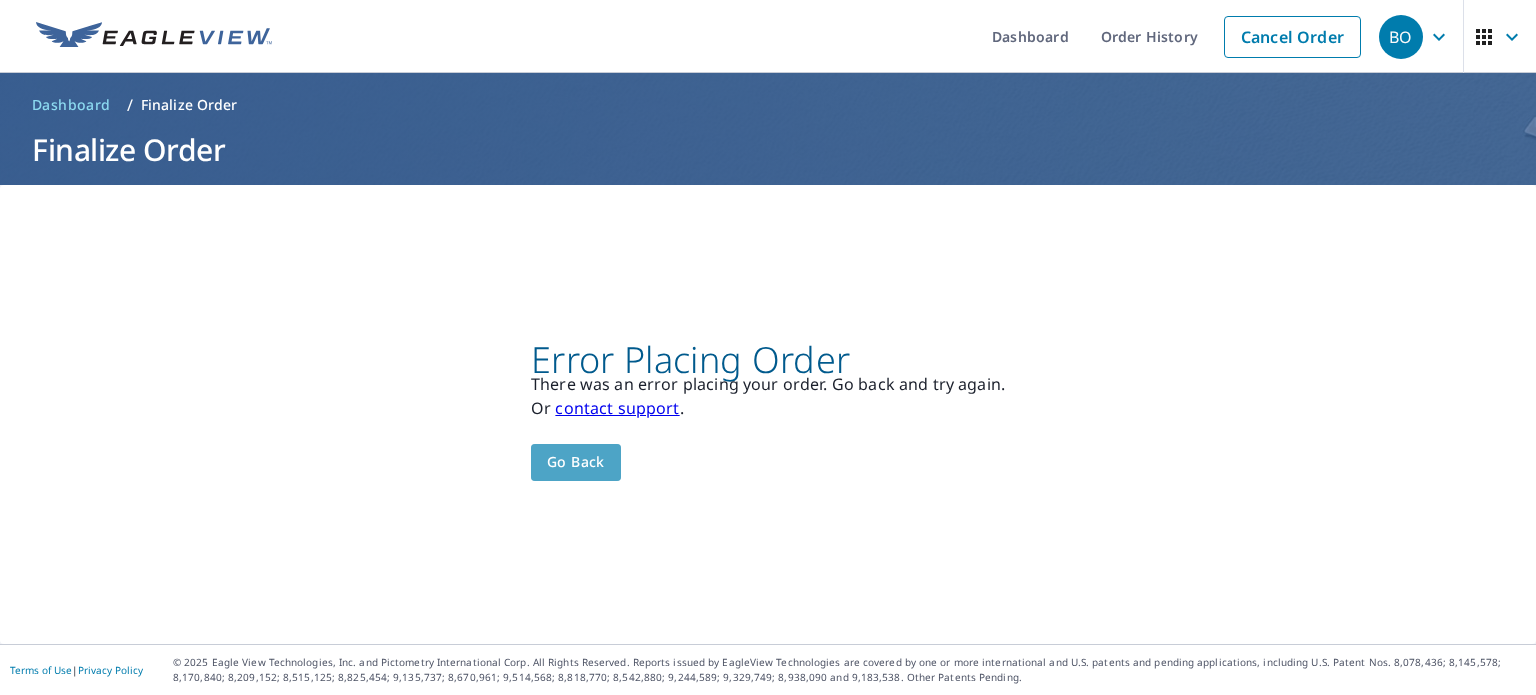 click on "Go back" at bounding box center (576, 462) 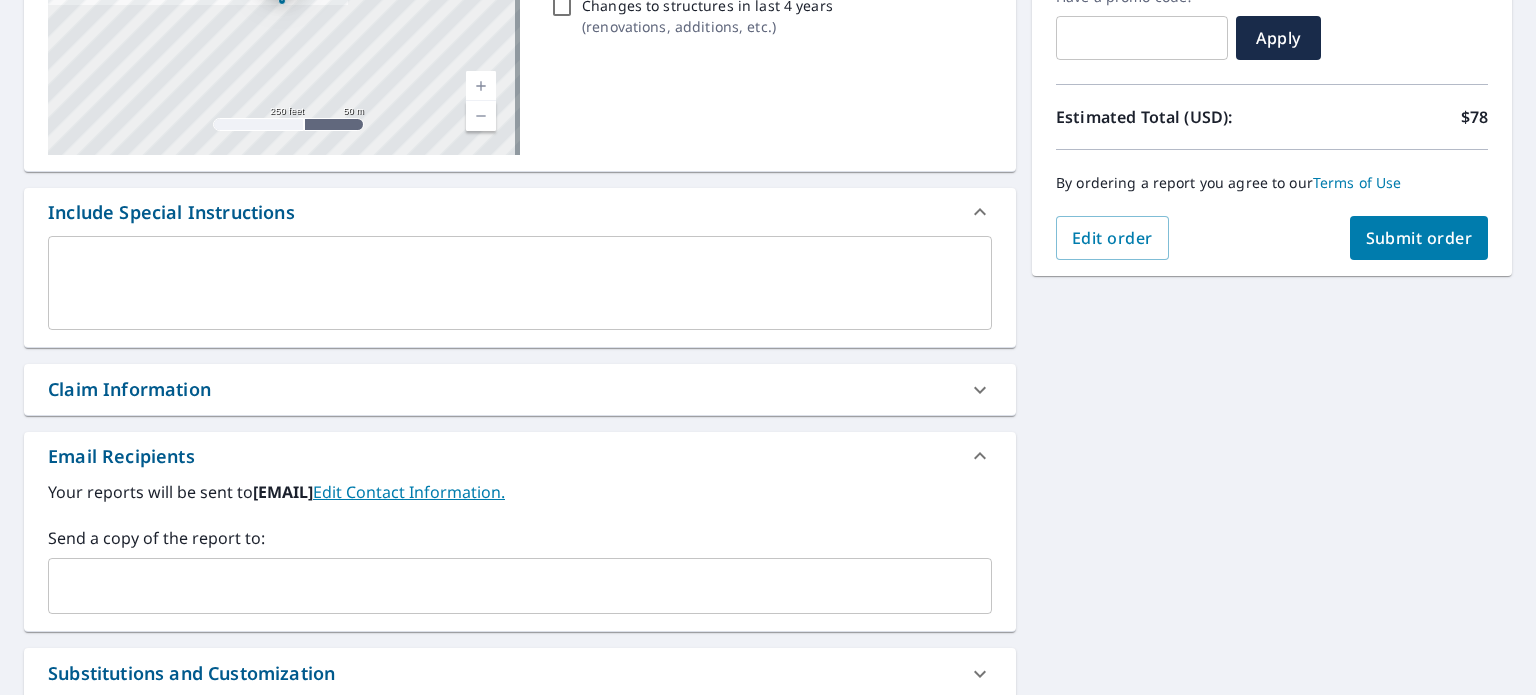 scroll, scrollTop: 562, scrollLeft: 0, axis: vertical 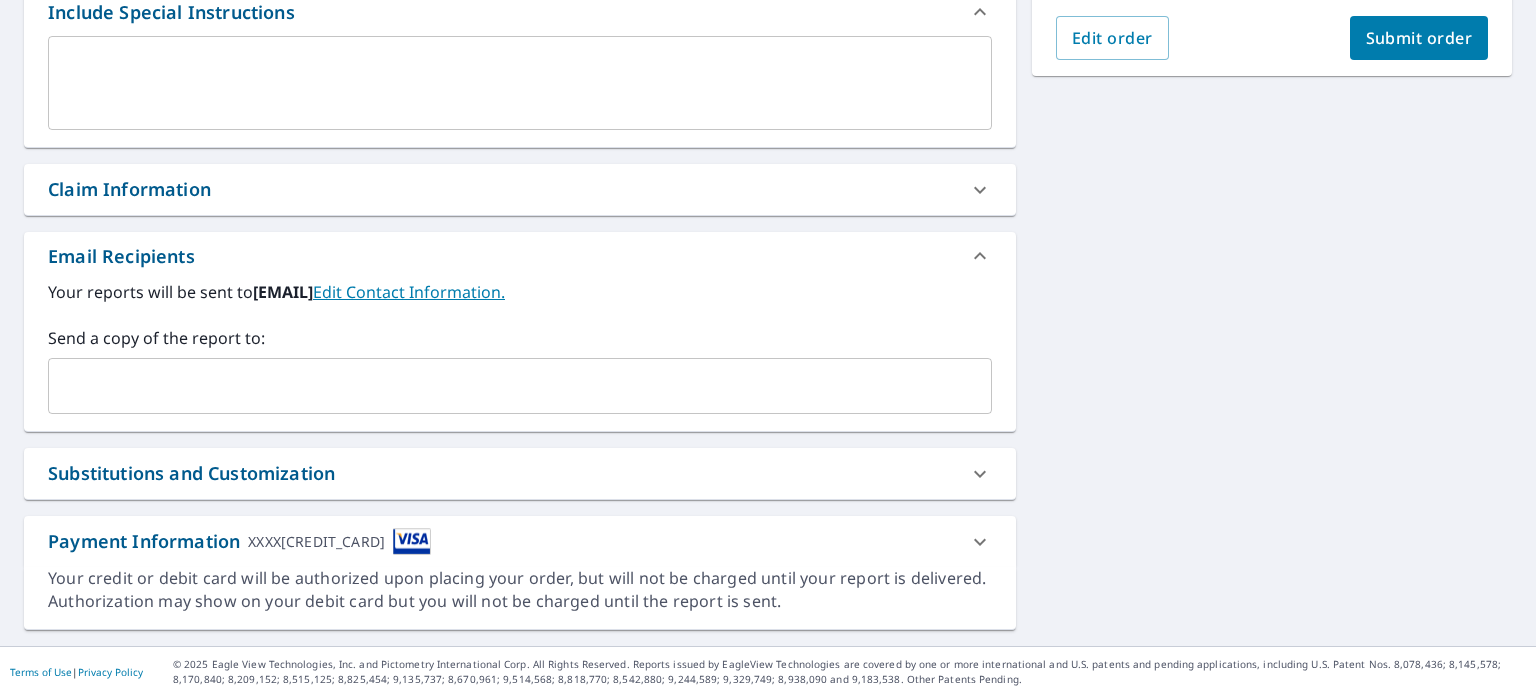 click 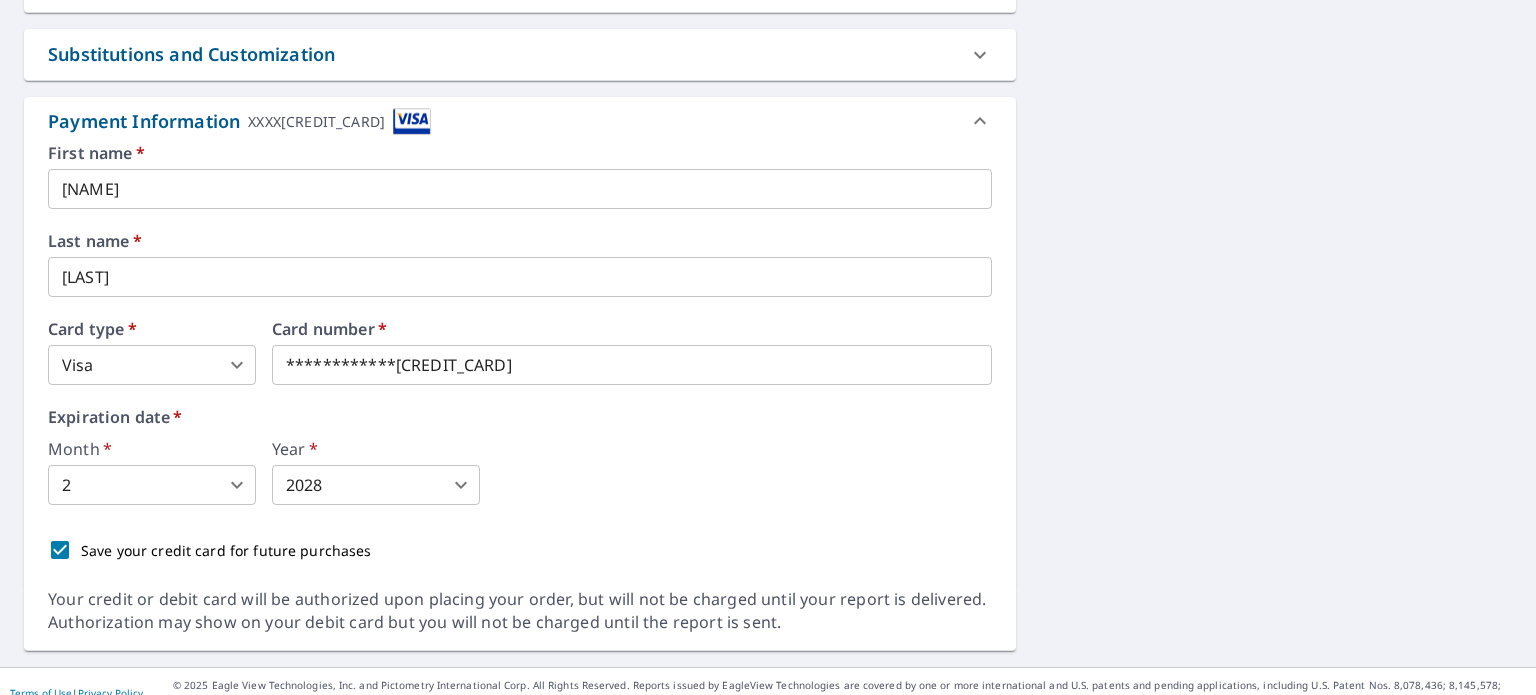 scroll, scrollTop: 1002, scrollLeft: 0, axis: vertical 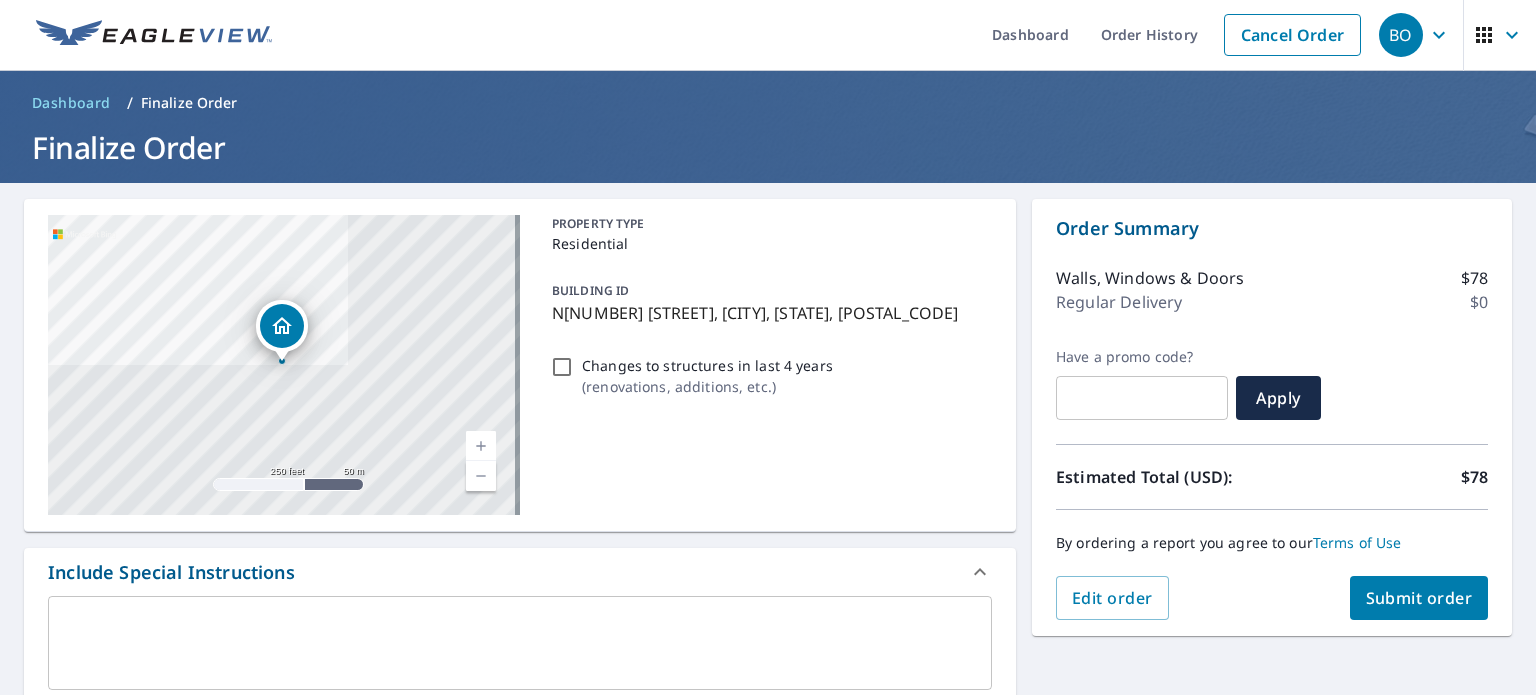 click on "Submit order" at bounding box center [1419, 598] 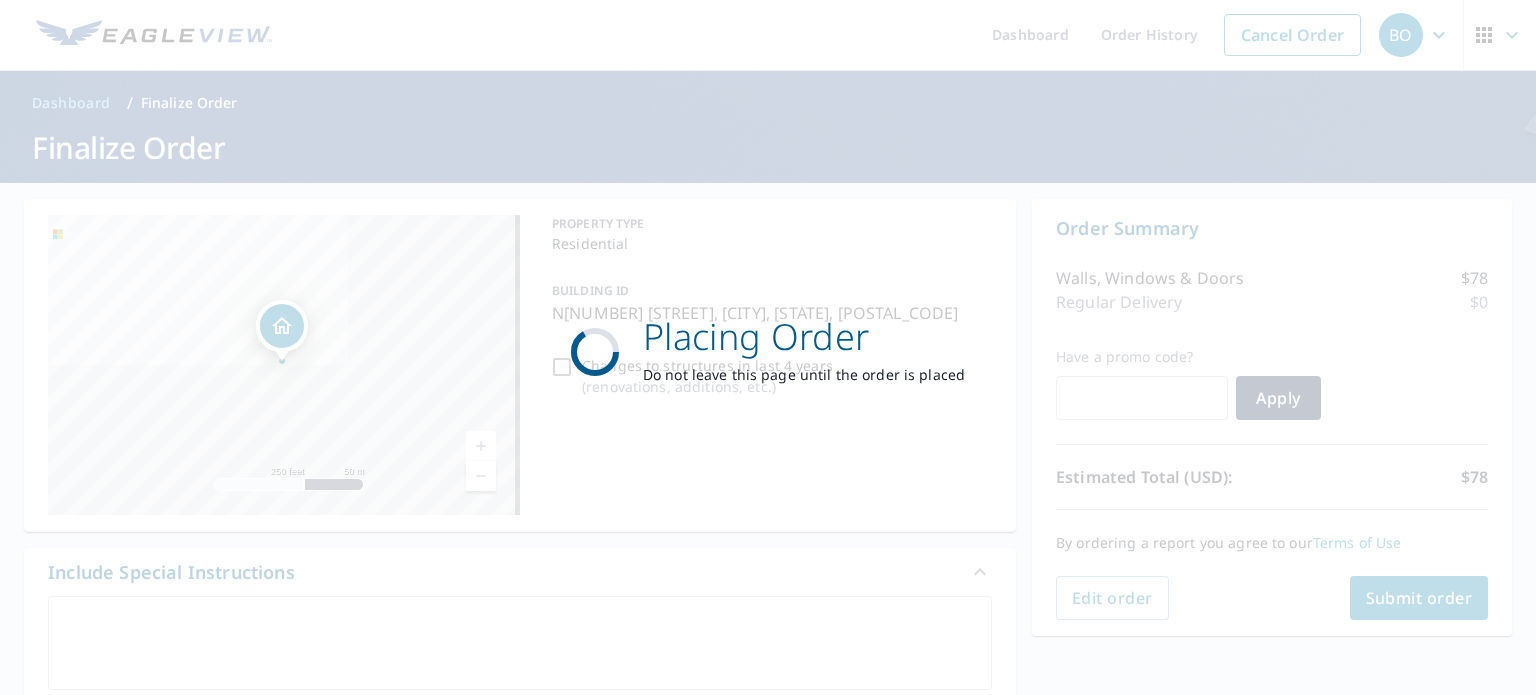 scroll, scrollTop: 0, scrollLeft: 0, axis: both 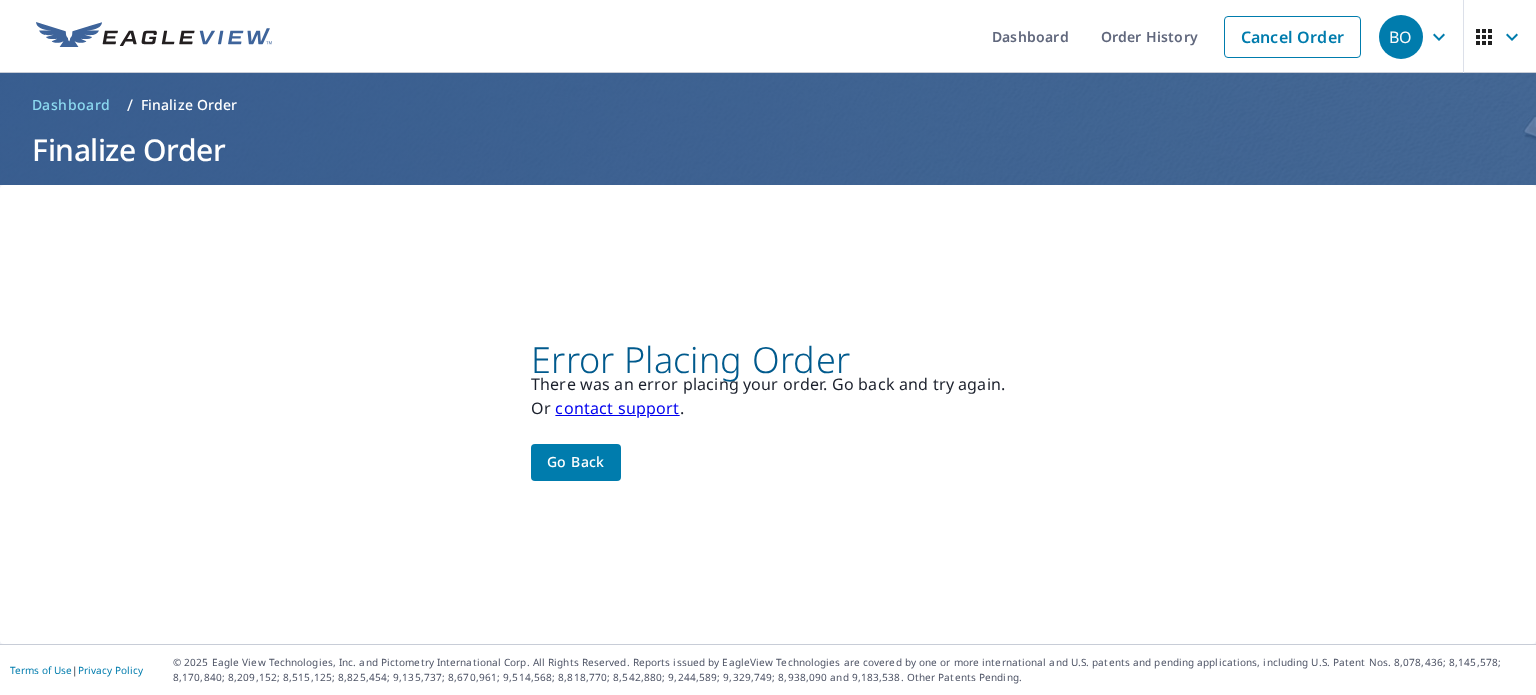 click on "Go back" at bounding box center [576, 462] 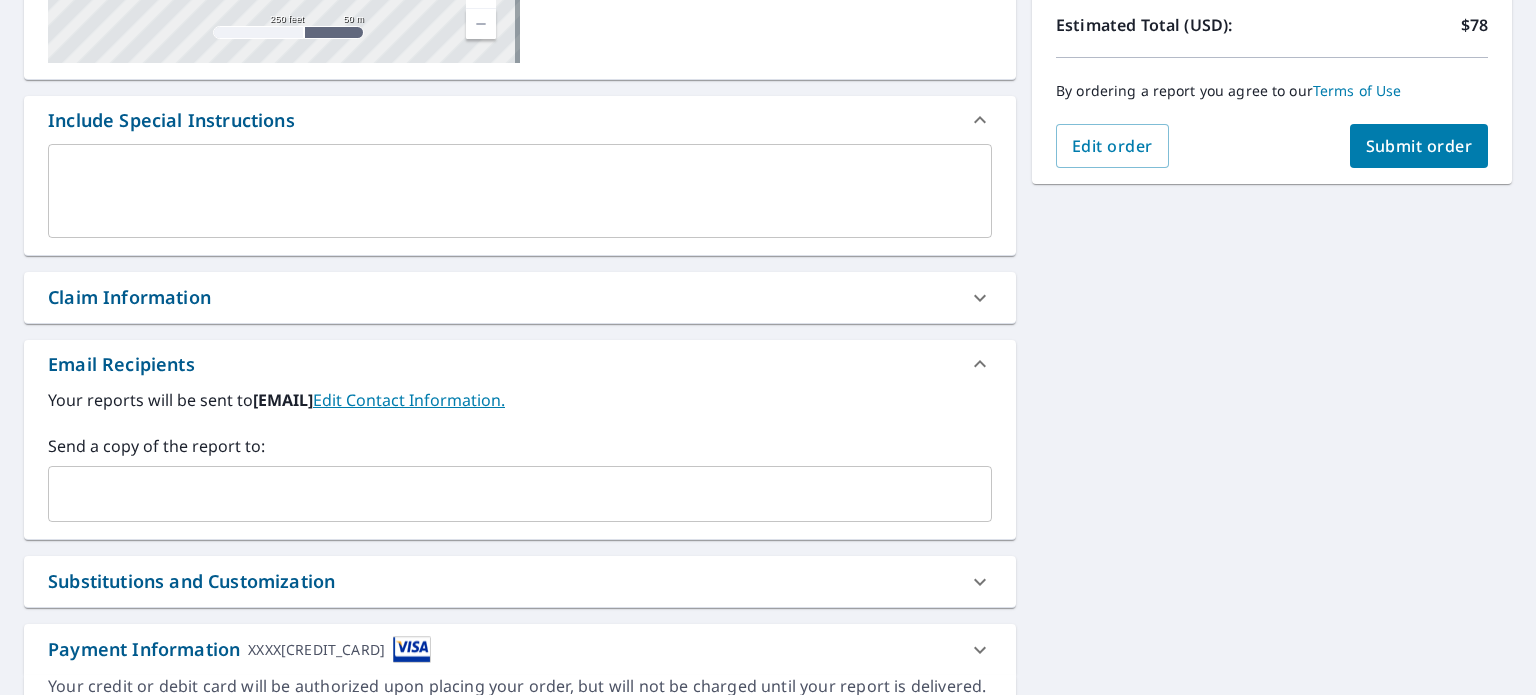 scroll, scrollTop: 562, scrollLeft: 0, axis: vertical 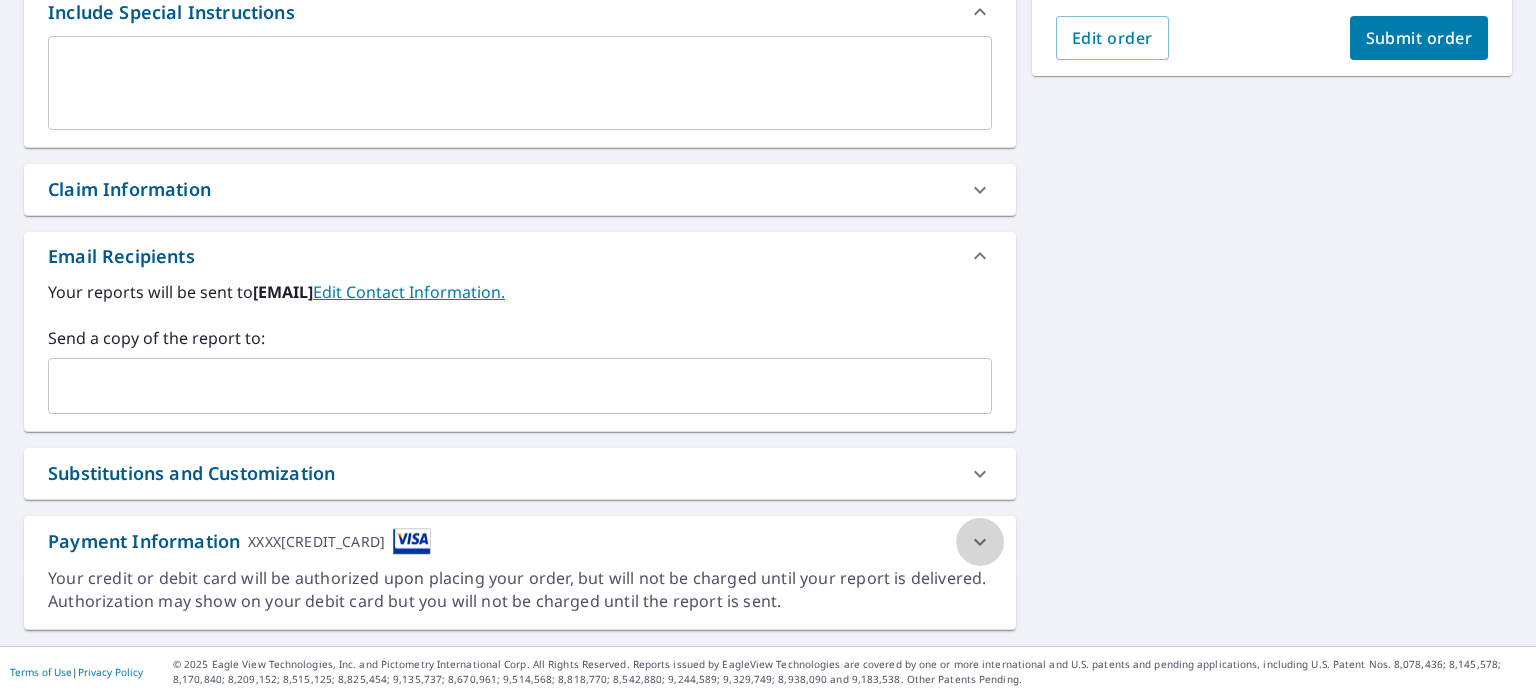 click 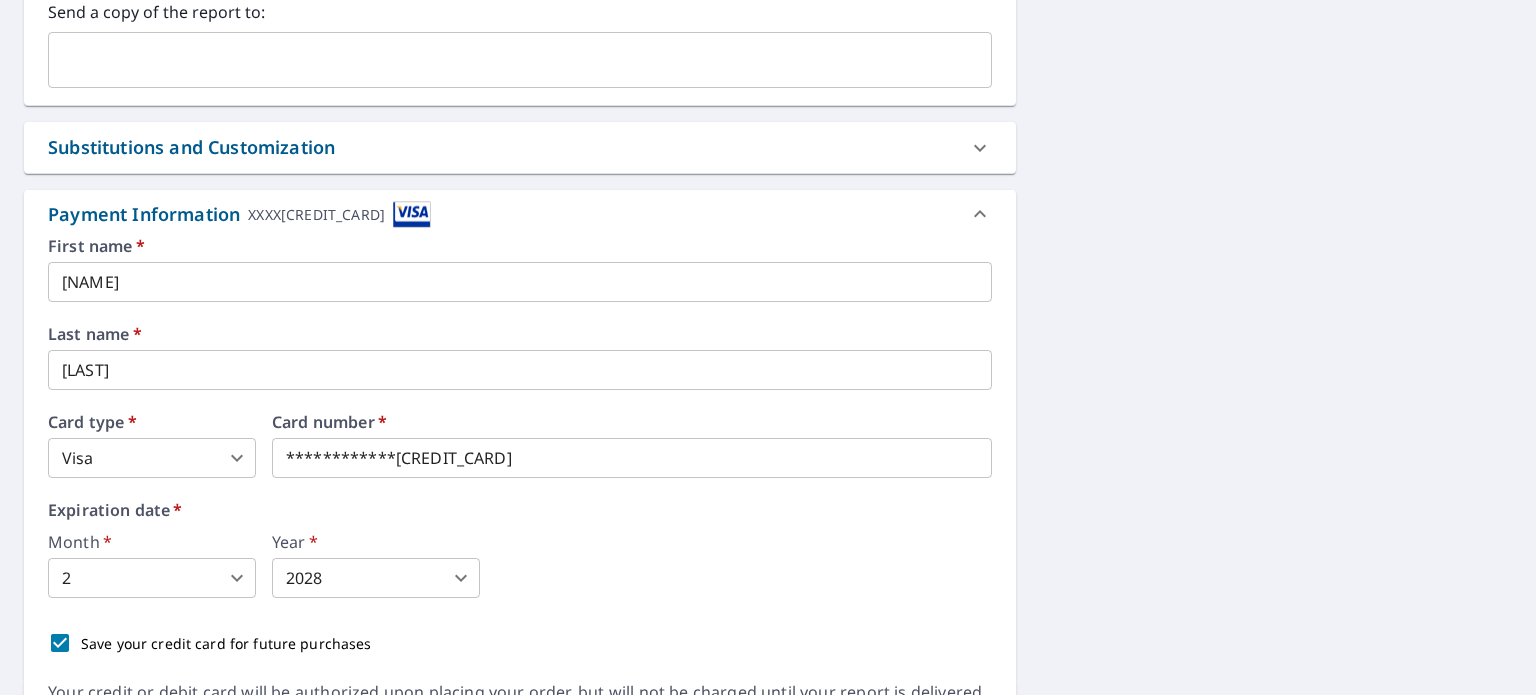scroll, scrollTop: 962, scrollLeft: 0, axis: vertical 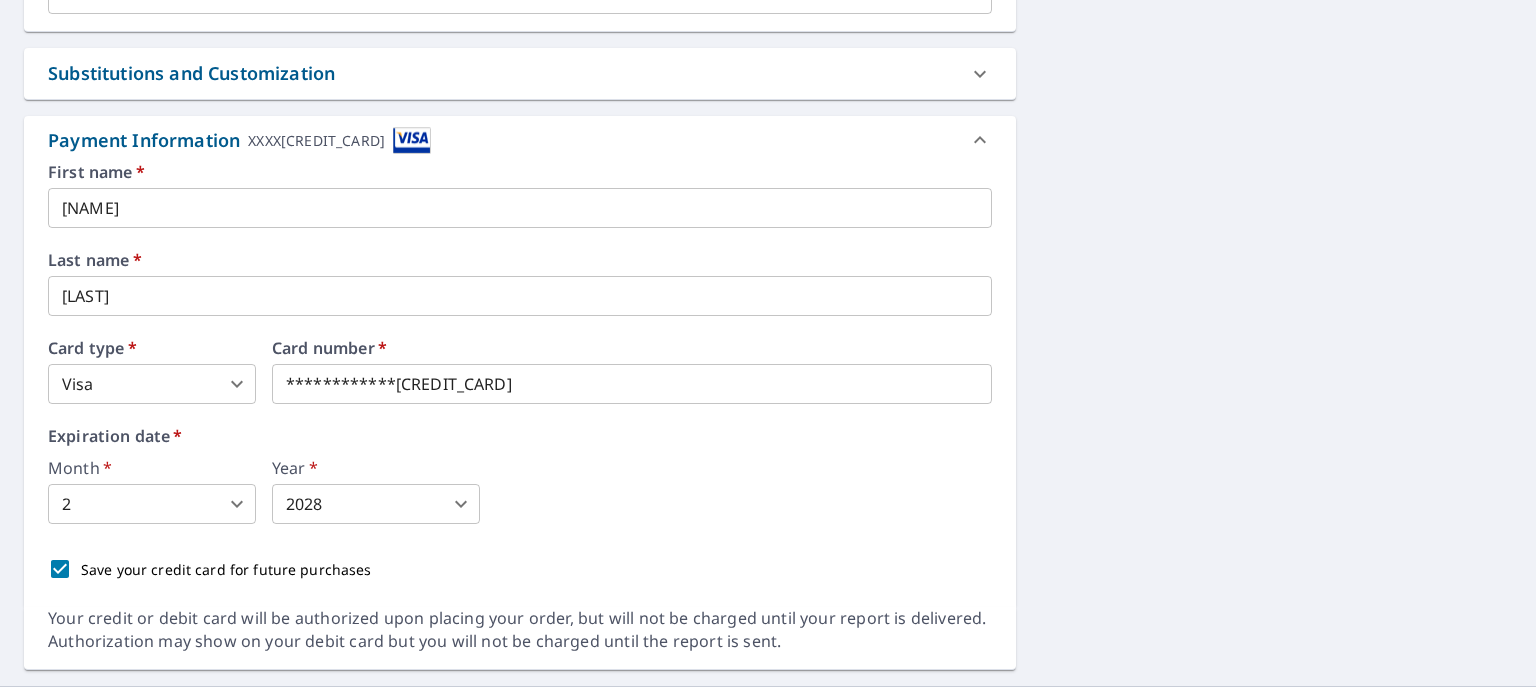 click on "BO BO
Dashboard Order History Cancel Order BO Dashboard / Finalize Order Finalize Order N[NUMBER] [STREET], [CITY], [STATE] [POSTAL_CODE] Aerial Road A standard road map Aerial A detailed look from above Labels Labels 250 feet 50 m © 2025 TomTom, © Vexcel Imaging, © 2025 Microsoft Corporation,  © OpenStreetMap Terms PROPERTY TYPE Residential BUILDING ID N[NUMBER] [STREET], [CITY], [STATE], [POSTAL_CODE] Changes to structures in last 4 years ( renovations, additions, etc. ) Include Special Instructions x ​ Claim Information Claim number ​ Claim information ​ PO number ​ Date of loss ​ Cat ID ​ Email Recipients Your reports will be sent to  [EMAIL].  Edit Contact Information. Send a copy of the report to: ​ Substitutions and Customization Roof measurement report substitutions If a Walls, Windows & Doors Report is unavailable, send me a Walls Report: Yes No Ask If a Residential/Multi-Family Report is unavailable send me a Commercial Report: Yes No Ask Additional Report Formats DXF RXF XML XXXX[CREDIT_CARD]   * *" at bounding box center (768, 347) 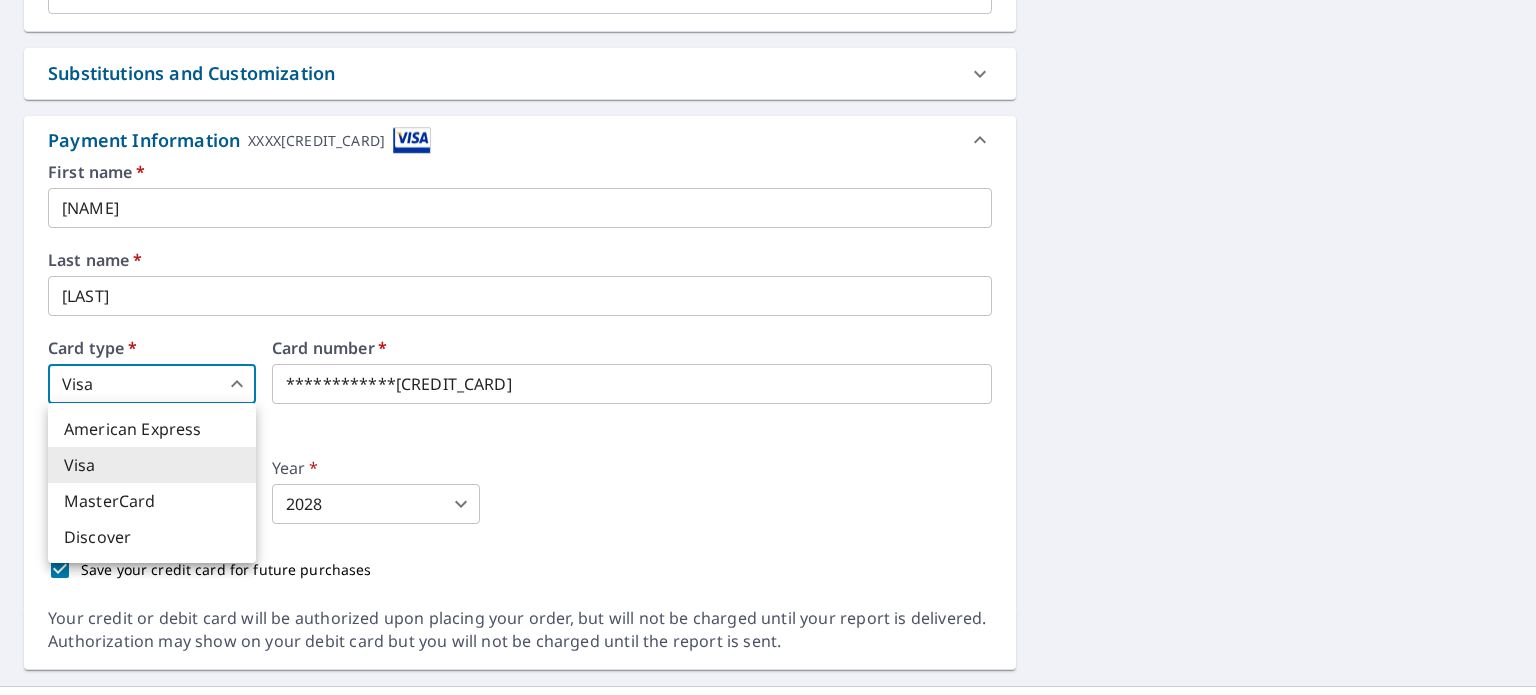 click on "Visa" at bounding box center [152, 465] 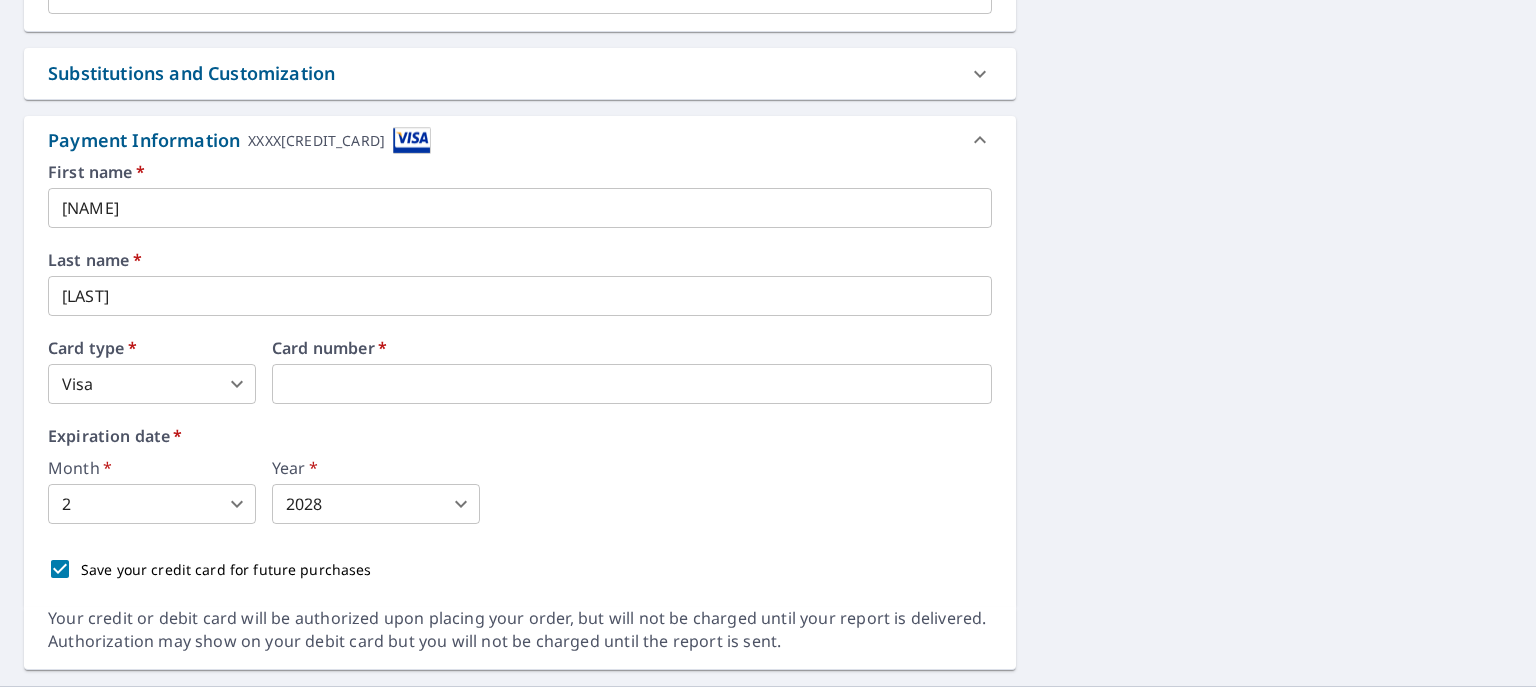 click on "BO BO
Dashboard Order History Cancel Order BO Dashboard / Finalize Order Finalize Order N[NUMBER] [STREET], [CITY], [STATE] [POSTAL_CODE] Aerial Road A standard road map Aerial A detailed look from above Labels Labels 250 feet 50 m © 2025 TomTom, © Vexcel Imaging, © 2025 Microsoft Corporation,  © OpenStreetMap Terms PROPERTY TYPE Residential BUILDING ID N[NUMBER] [STREET], [CITY], [STATE], [POSTAL_CODE] Changes to structures in last 4 years ( renovations, additions, etc. ) Include Special Instructions x ​ Claim Information Claim number ​ Claim information ​ PO number ​ Date of loss ​ Cat ID ​ Email Recipients Your reports will be sent to  [EMAIL].  Edit Contact Information. Send a copy of the report to: ​ Substitutions and Customization Roof measurement report substitutions If a Walls, Windows & Doors Report is unavailable, send me a Walls Report: Yes No Ask If a Residential/Multi-Family Report is unavailable send me a Commercial Report: Yes No Ask Additional Report Formats DXF RXF XML XXXX[CREDIT_CARD]   * *" at bounding box center [768, 347] 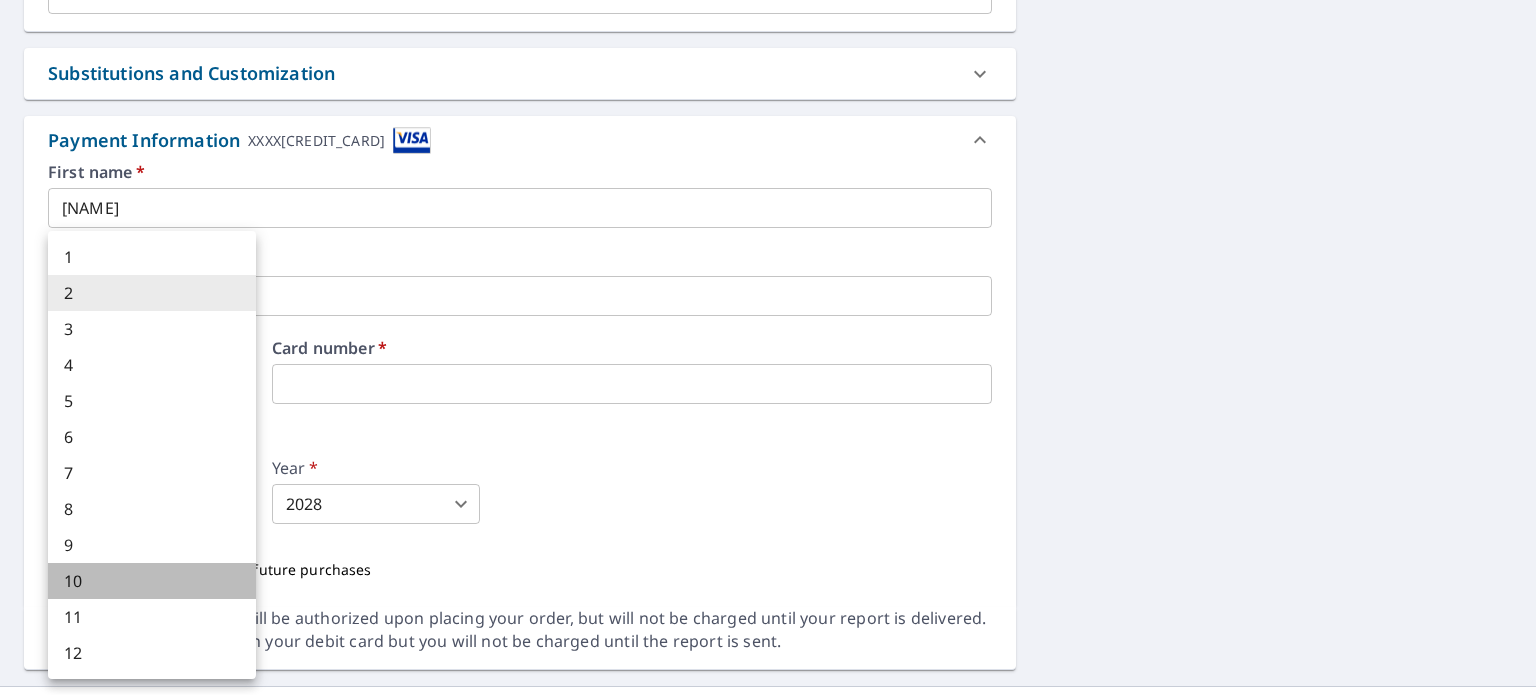 click on "10" at bounding box center (152, 581) 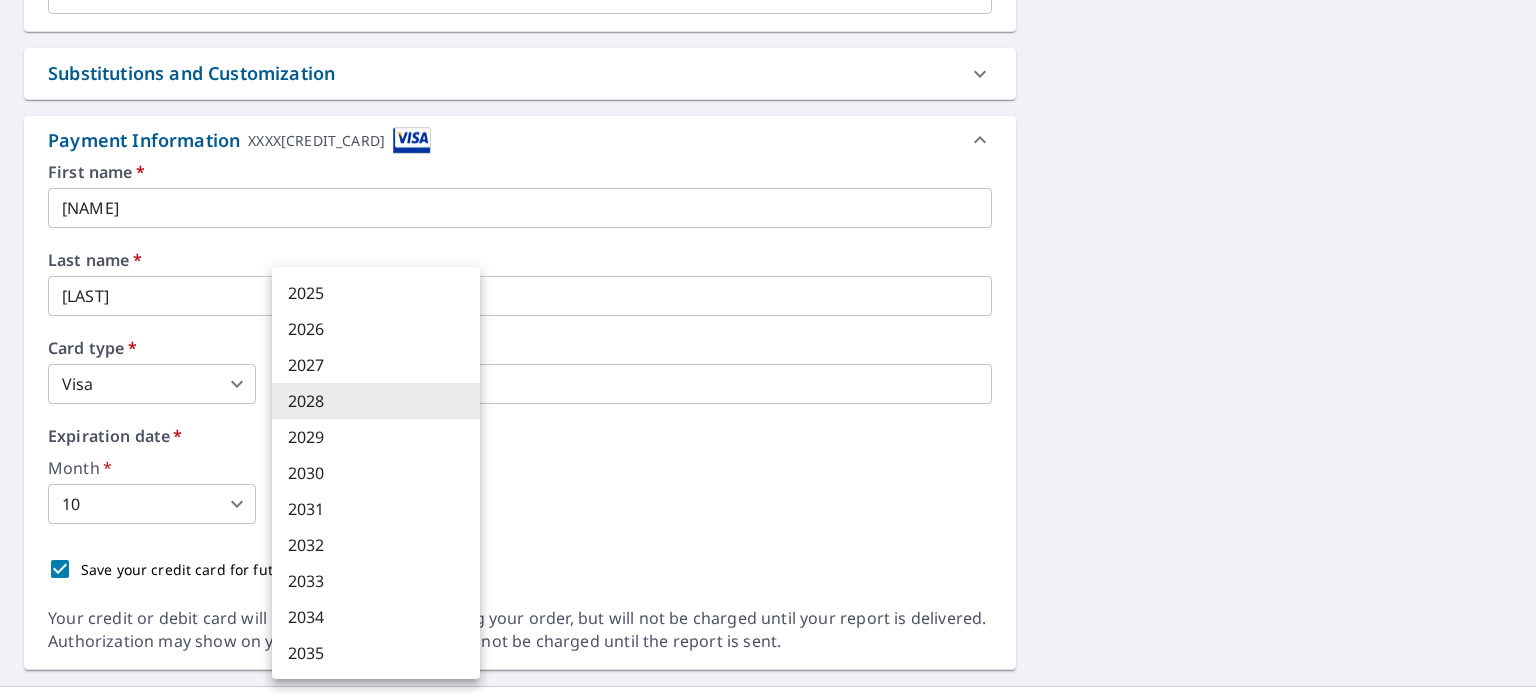 click on "BO BO
Dashboard Order History Cancel Order BO Dashboard / Finalize Order Finalize Order N[NUMBER] [STREET], [CITY], [STATE] [POSTAL_CODE] Aerial Road A standard road map Aerial A detailed look from above Labels Labels 250 feet 50 m © 2025 TomTom, © Vexcel Imaging, © 2025 Microsoft Corporation,  © OpenStreetMap Terms PROPERTY TYPE Residential BUILDING ID N[NUMBER] [STREET], [CITY], [STATE], [POSTAL_CODE] Changes to structures in last 4 years ( renovations, additions, etc. ) Include Special Instructions x ​ Claim Information Claim number ​ Claim information ​ PO number ​ Date of loss ​ Cat ID ​ Email Recipients Your reports will be sent to  [EMAIL].  Edit Contact Information. Send a copy of the report to: ​ Substitutions and Customization Roof measurement report substitutions If a Walls, Windows & Doors Report is unavailable, send me a Walls Report: Yes No Ask If a Residential/Multi-Family Report is unavailable send me a Commercial Report: Yes No Ask Additional Report Formats DXF RXF XML XXXX[CREDIT_CARD]   * *" at bounding box center [768, 347] 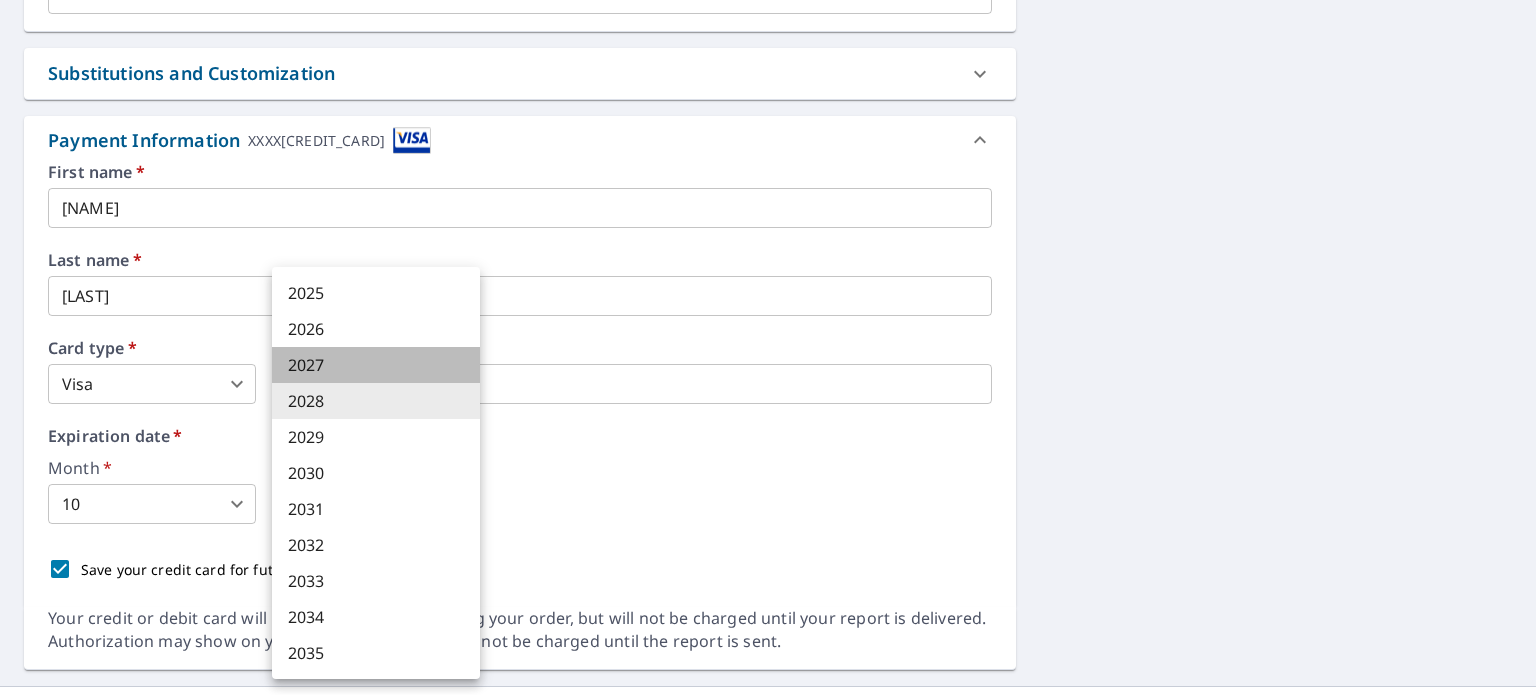click on "2027" at bounding box center [376, 365] 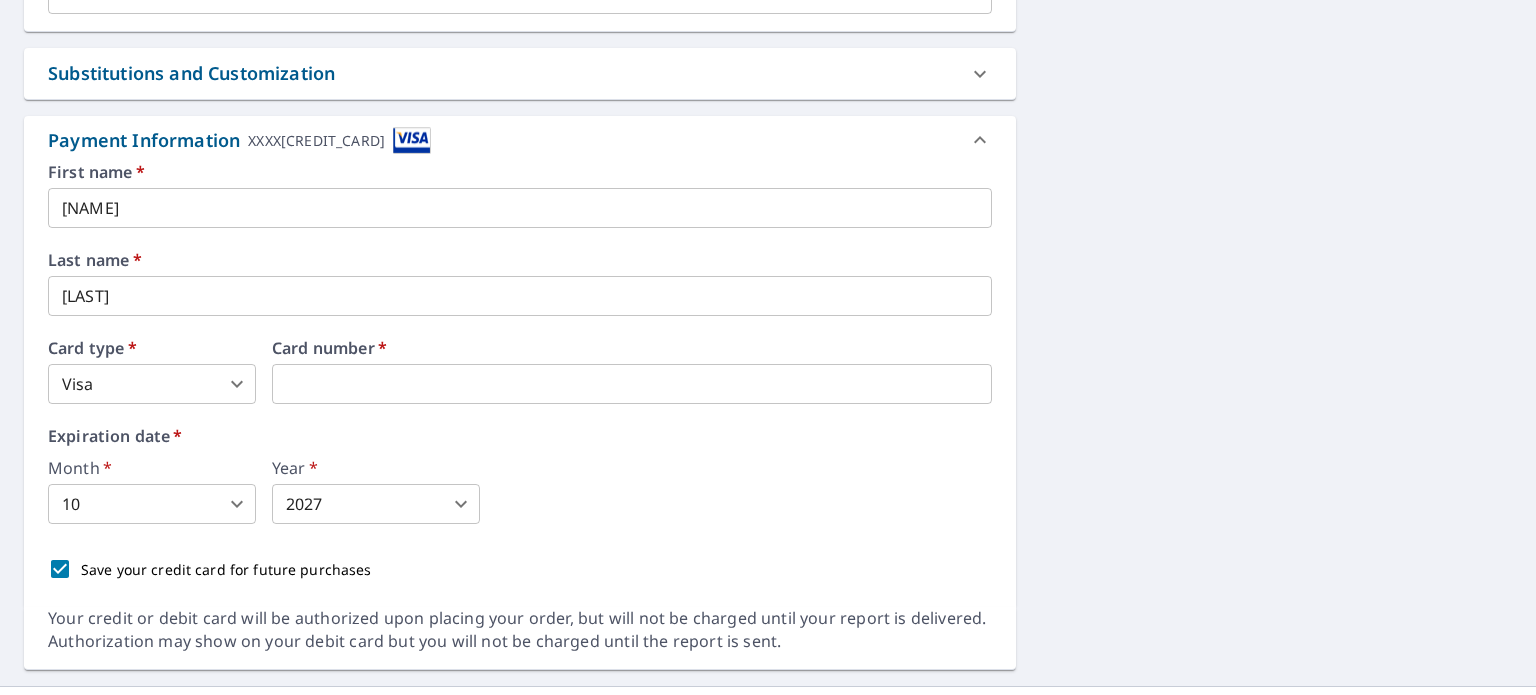 click on "Month   * 10 10 ​ Year   * 2027 2027 ​" at bounding box center [520, 492] 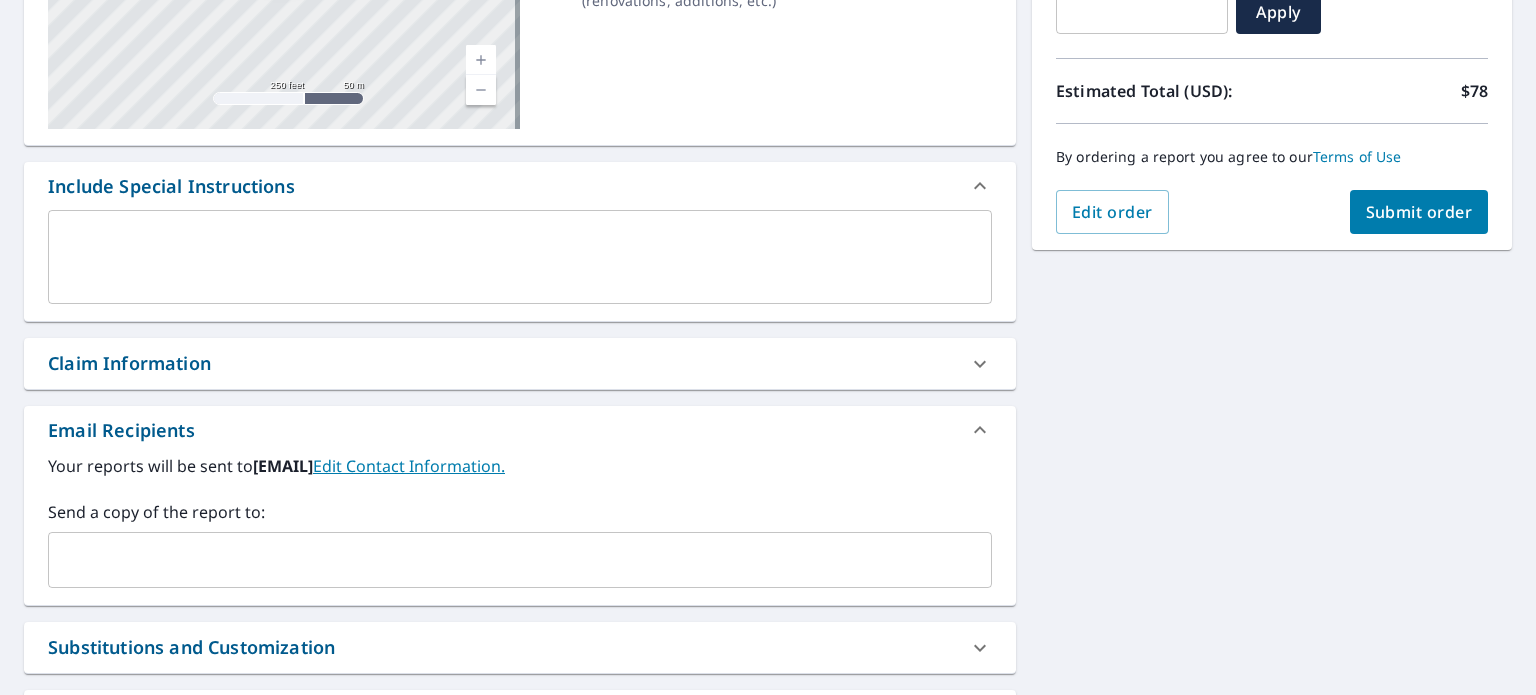 scroll, scrollTop: 202, scrollLeft: 0, axis: vertical 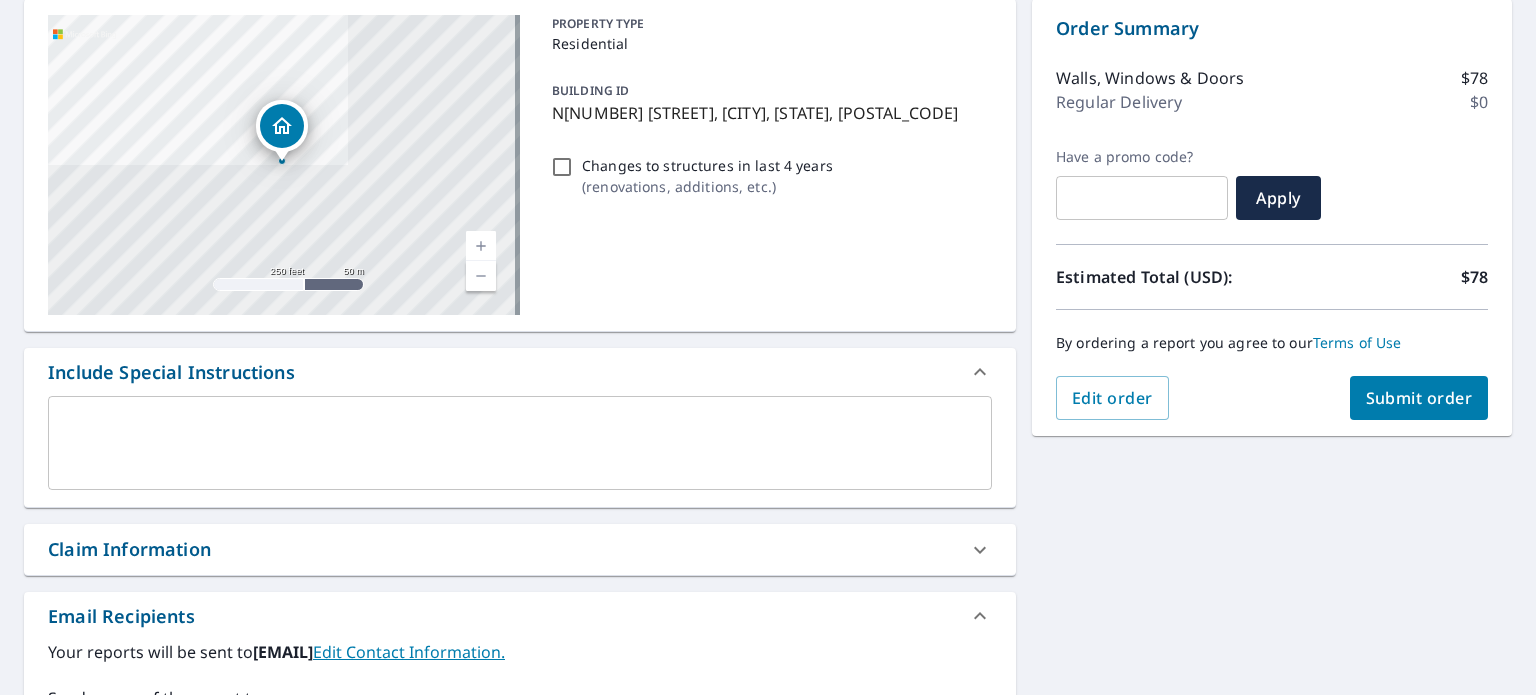 click on "Submit order" at bounding box center [1419, 398] 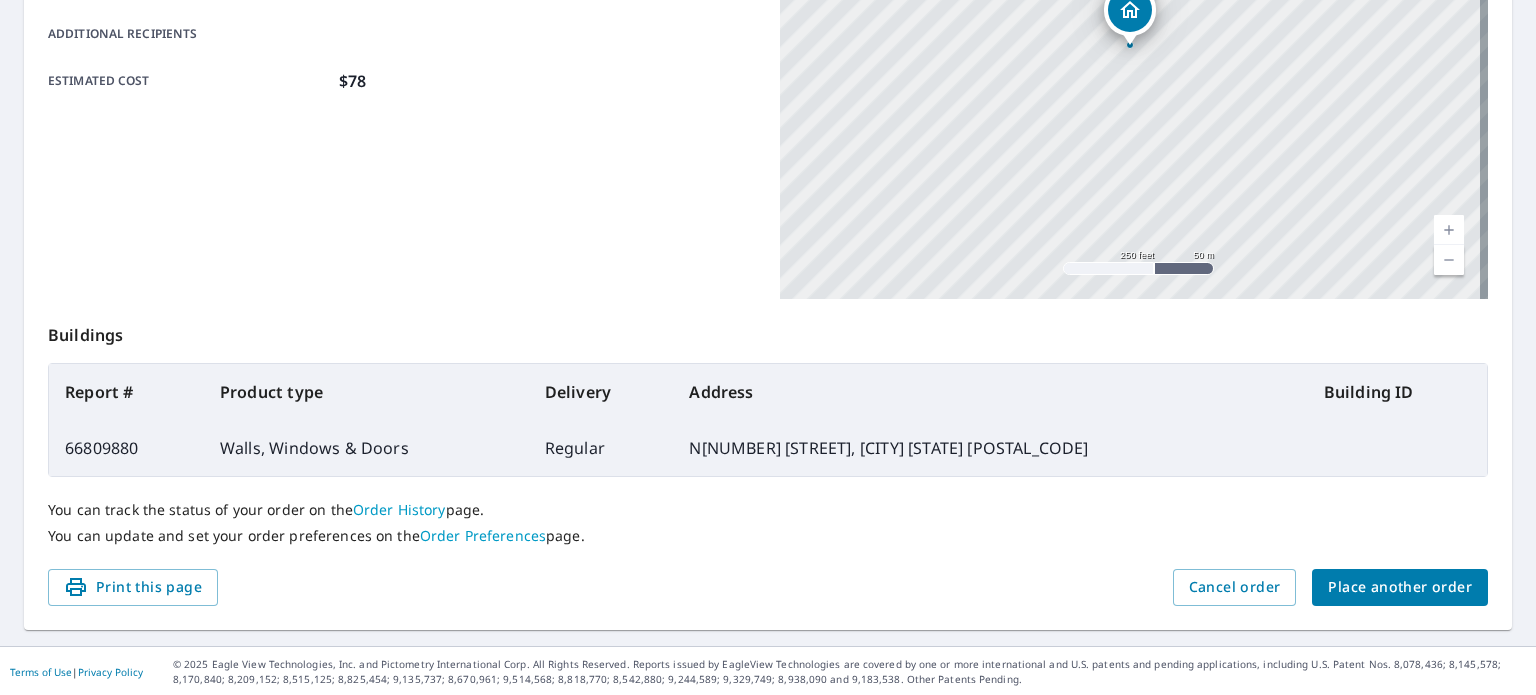 scroll, scrollTop: 80, scrollLeft: 0, axis: vertical 